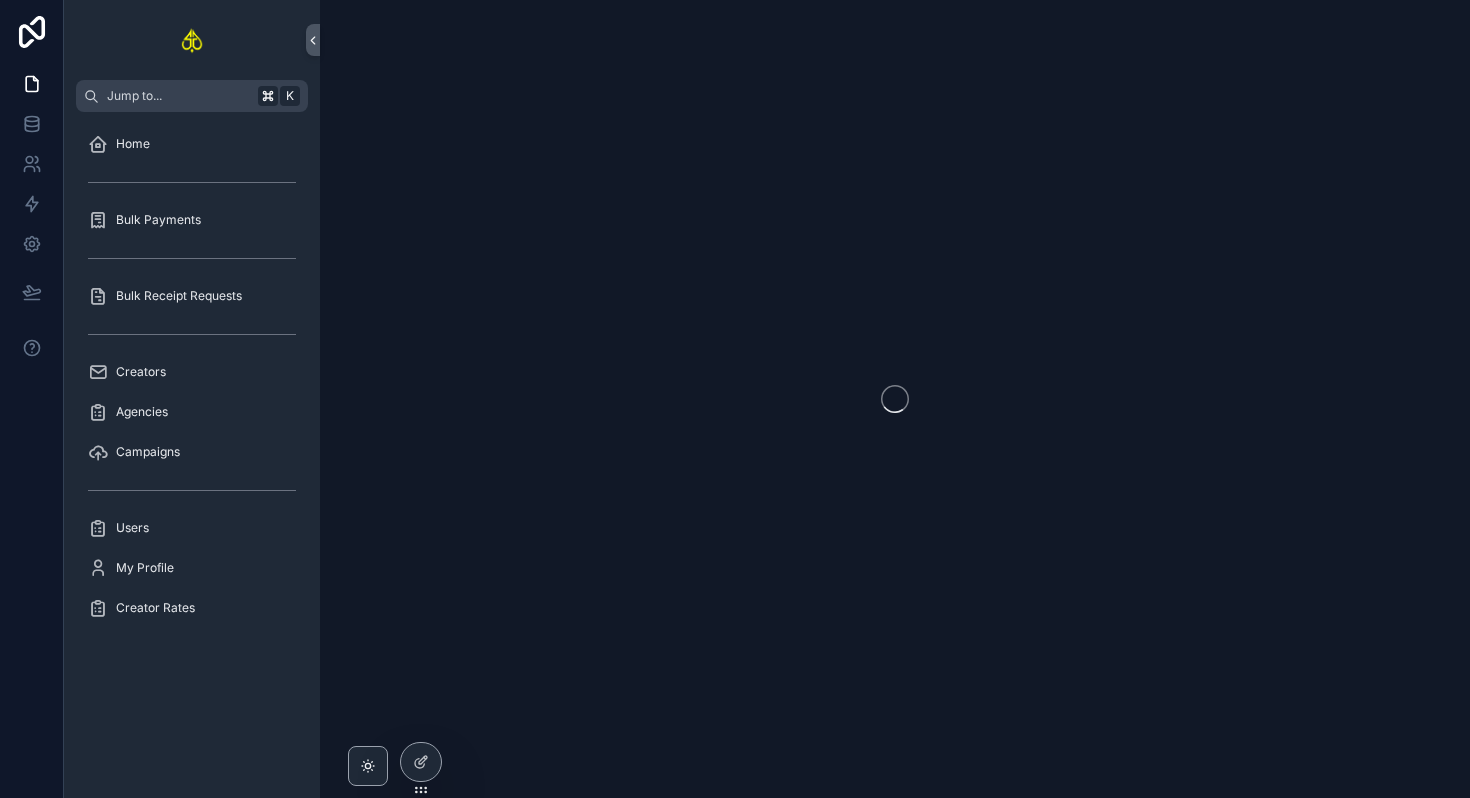 scroll, scrollTop: 0, scrollLeft: 0, axis: both 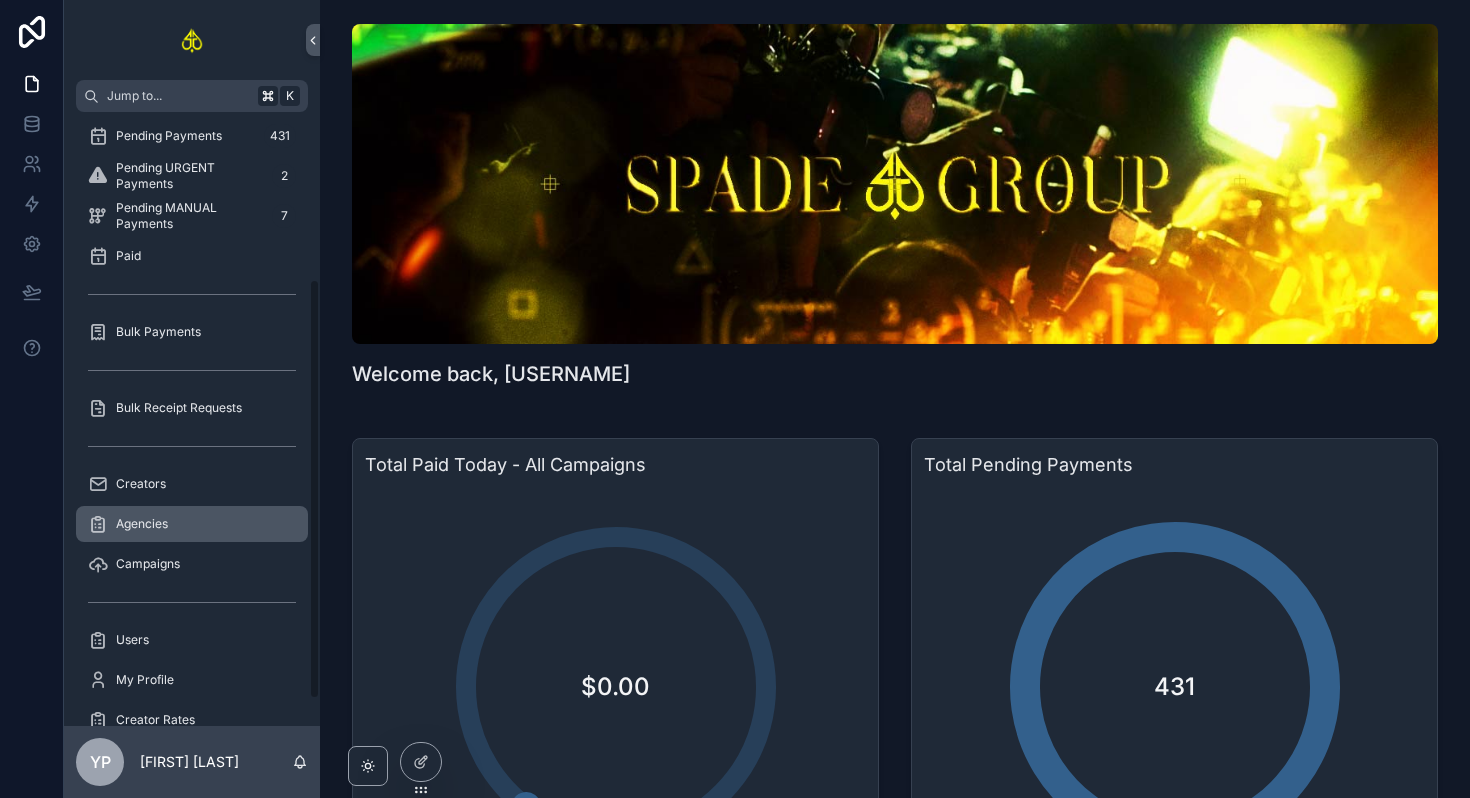 click on "Agencies" at bounding box center (192, 524) 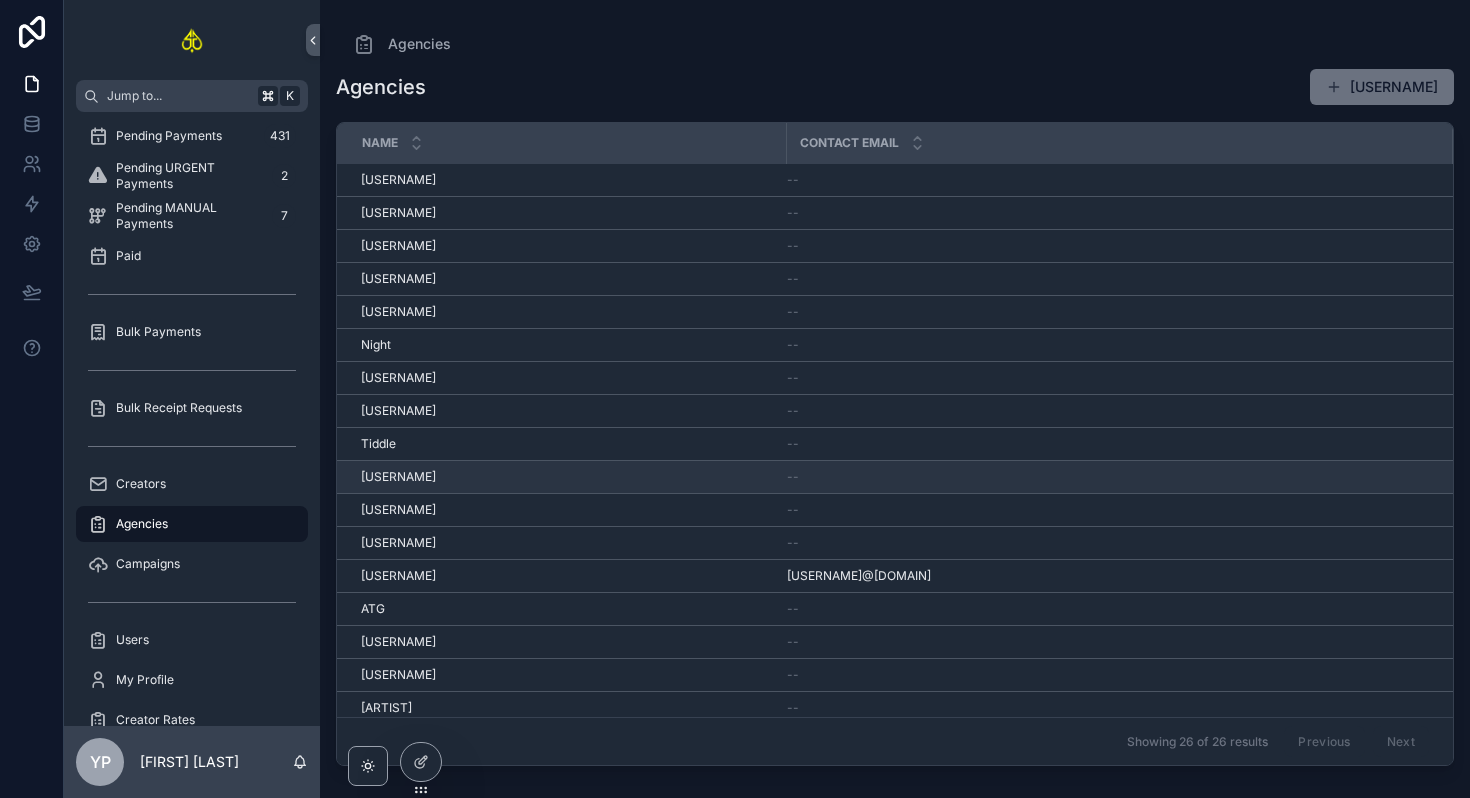 scroll, scrollTop: 304, scrollLeft: 0, axis: vertical 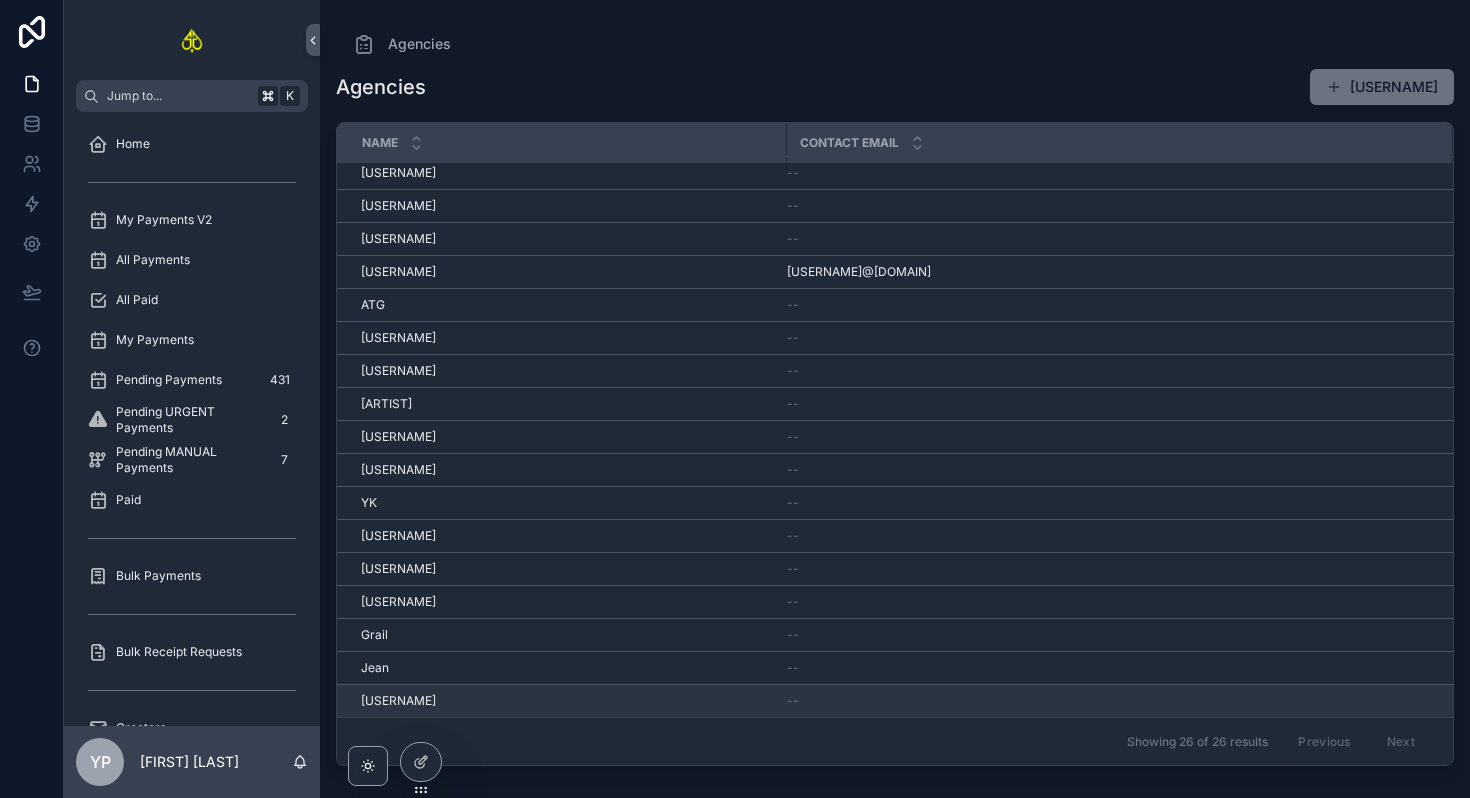 click on "[ARTIST] [ARTIST]" at bounding box center [567, 701] 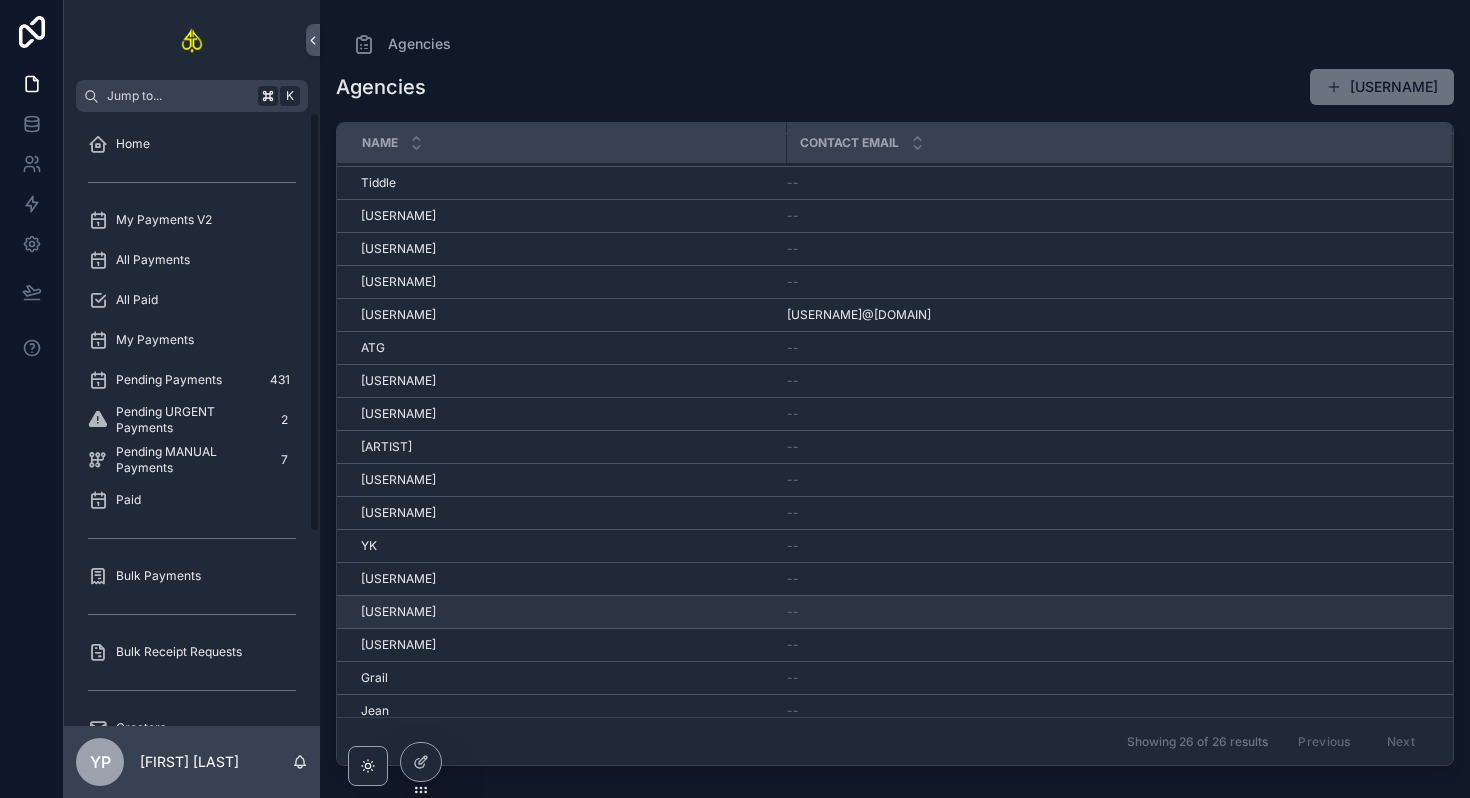 scroll, scrollTop: 304, scrollLeft: 0, axis: vertical 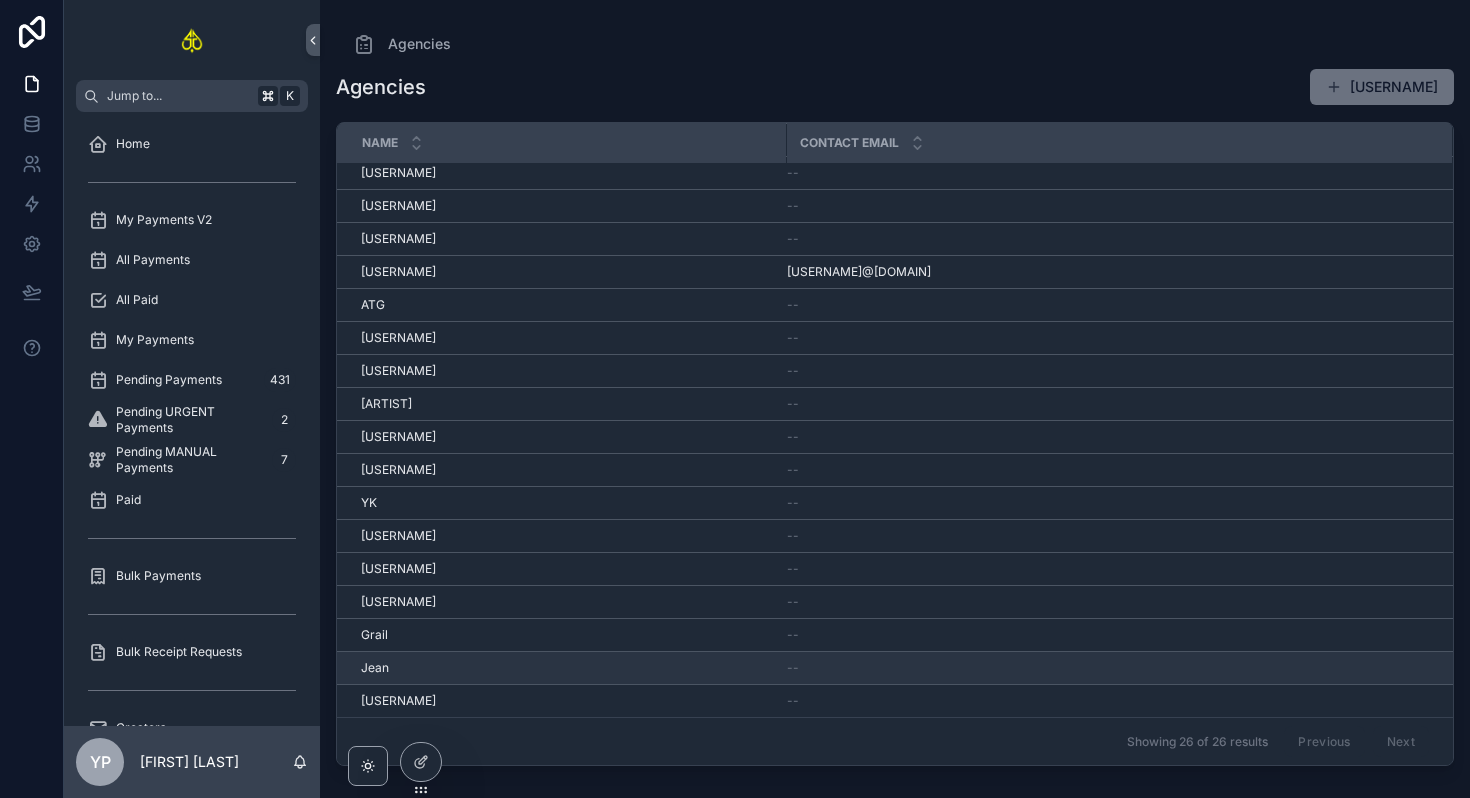 click on "[FIRST] [LAST]" at bounding box center (567, 668) 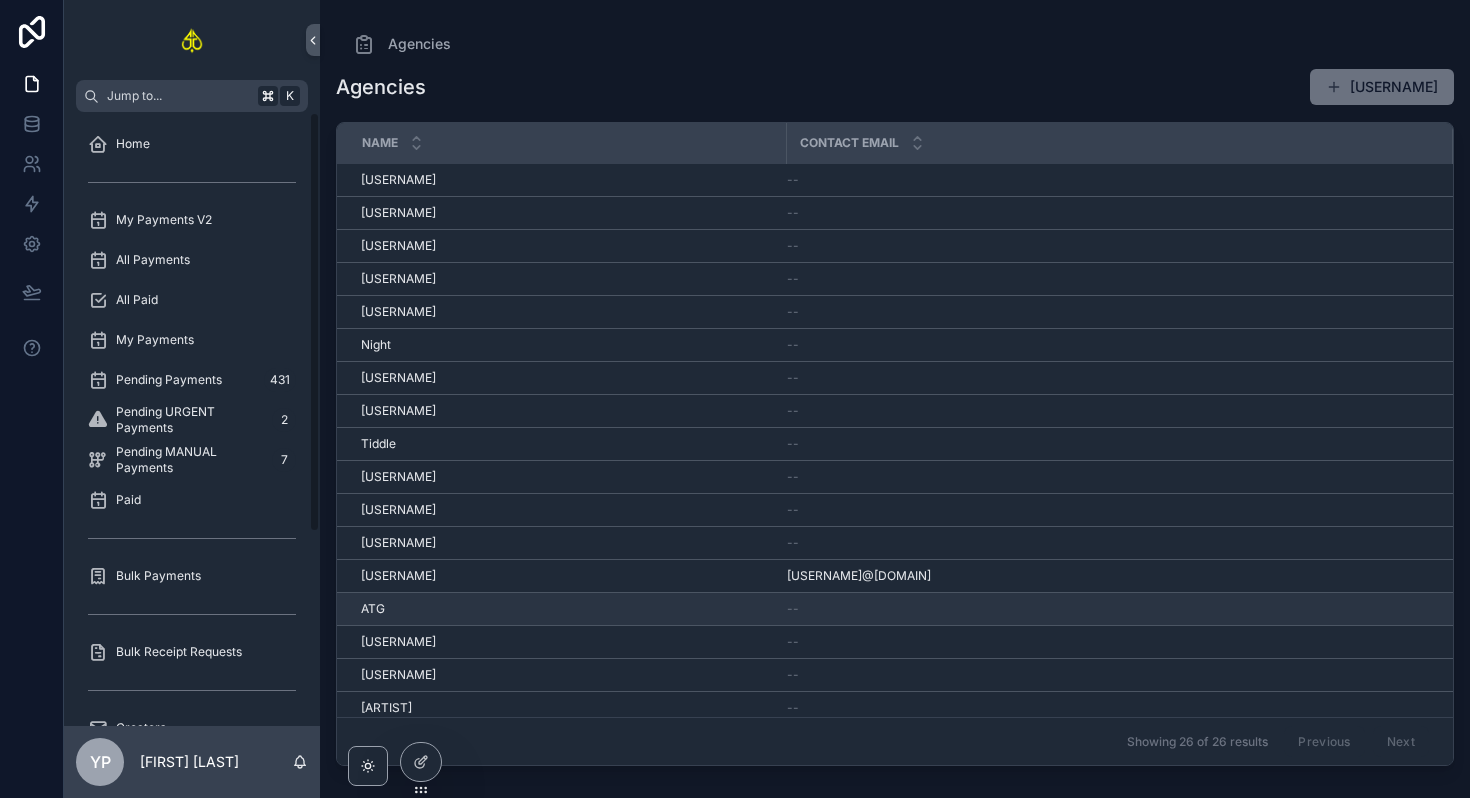 scroll, scrollTop: 304, scrollLeft: 0, axis: vertical 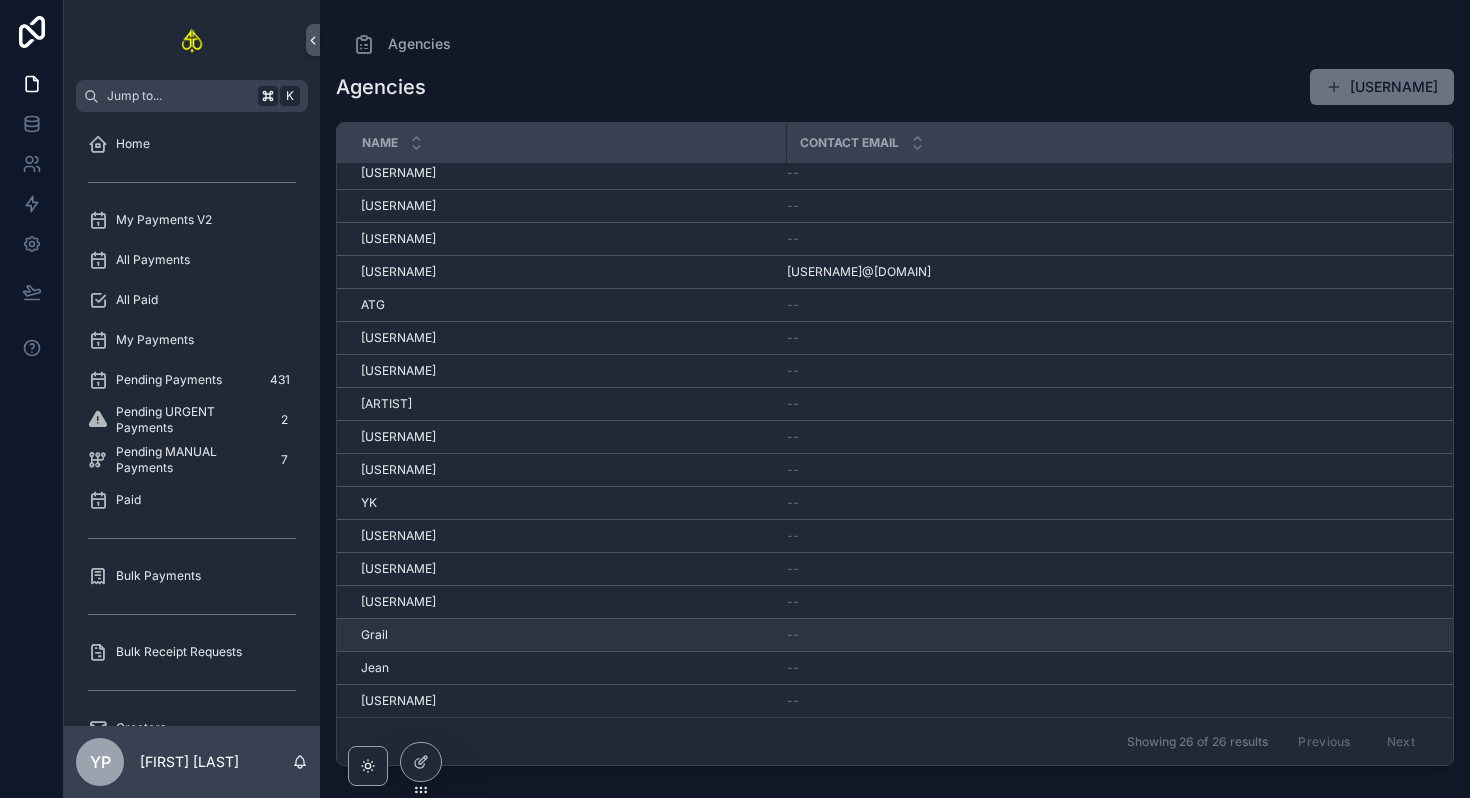 click on "[USERNAME] [USERNAME]" at bounding box center [561, 635] 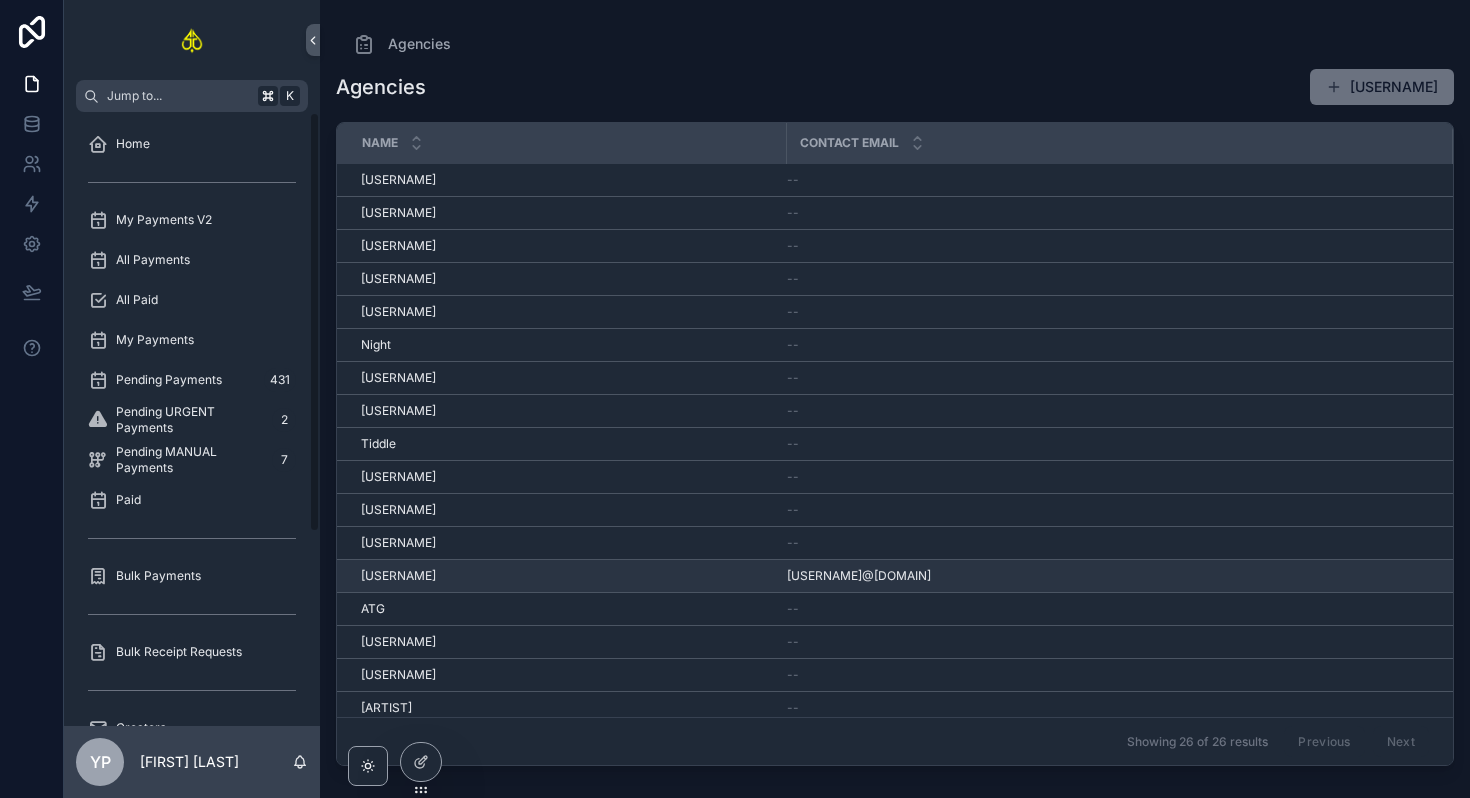 scroll, scrollTop: 304, scrollLeft: 0, axis: vertical 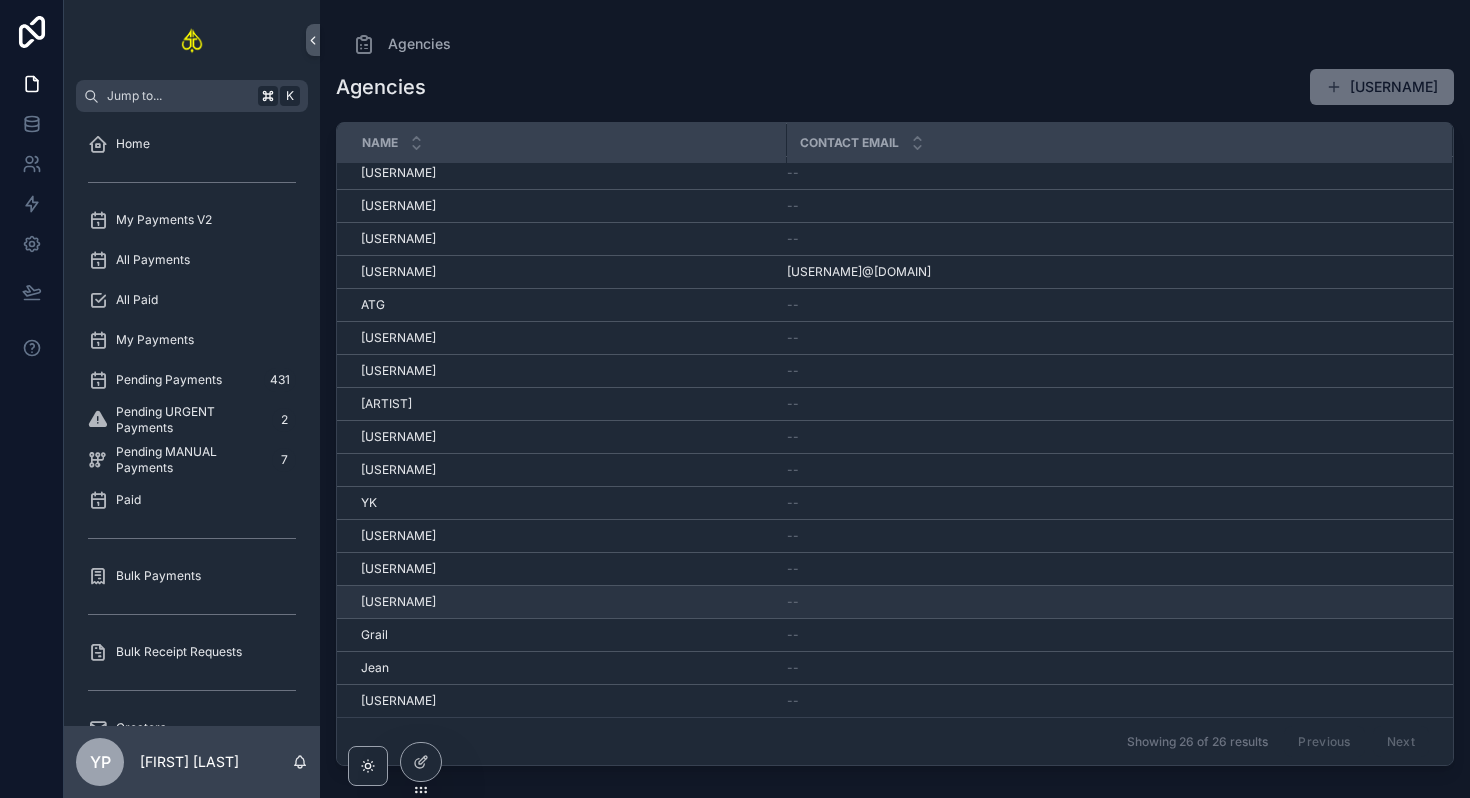click on "[FIRST] [LAST]" at bounding box center [567, 602] 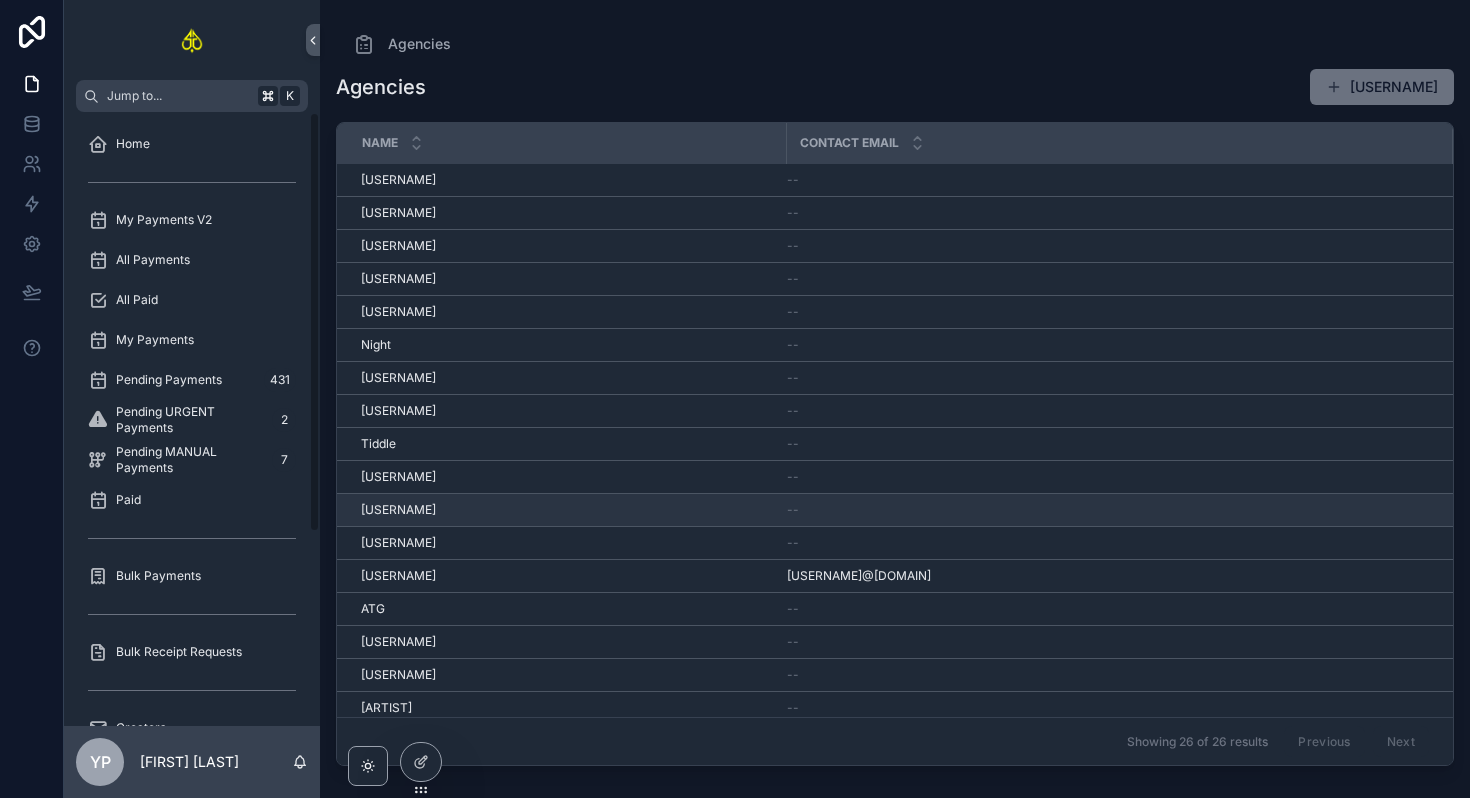scroll, scrollTop: 304, scrollLeft: 0, axis: vertical 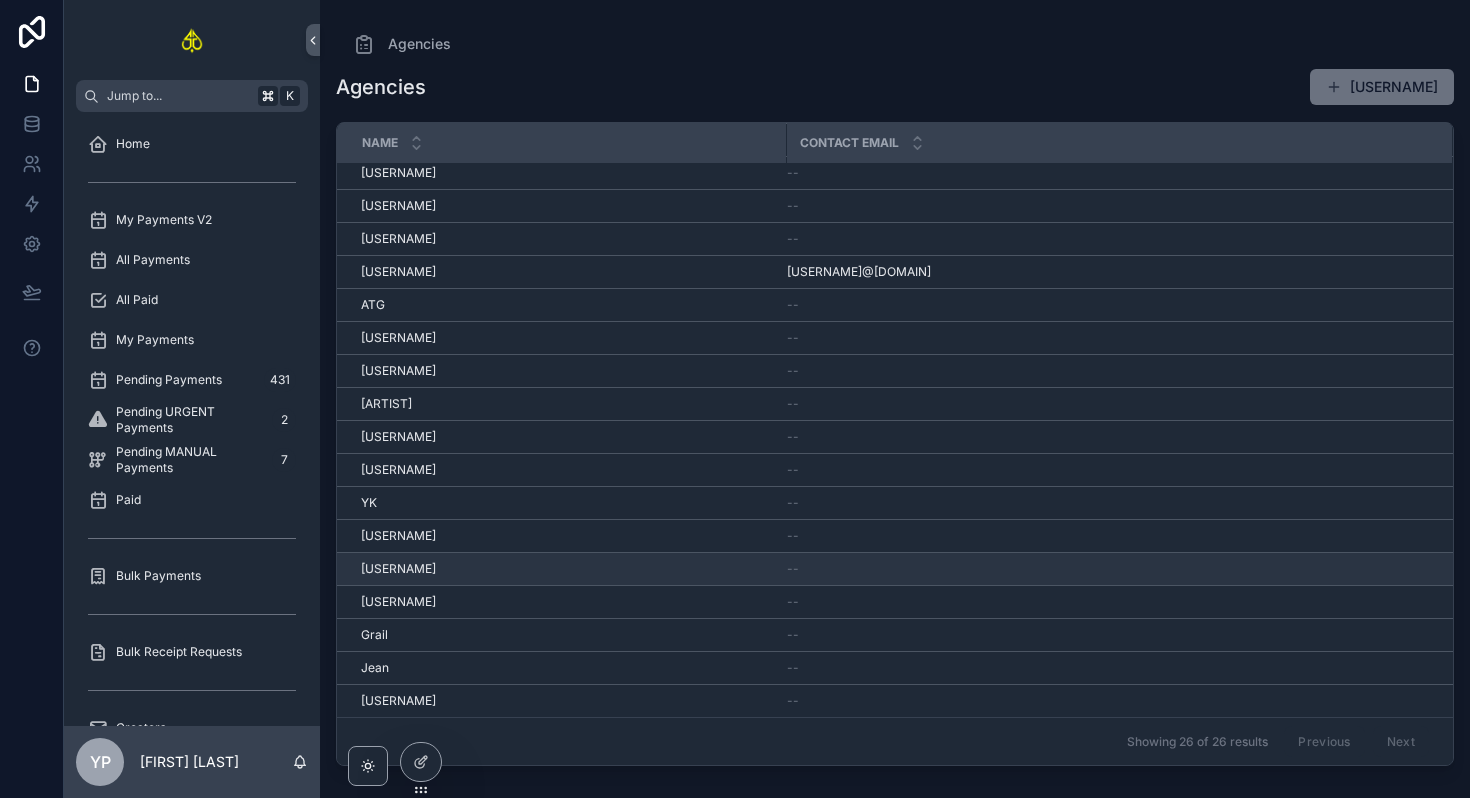 click on "[CATEGORY] [CATEGORY]" at bounding box center (567, 569) 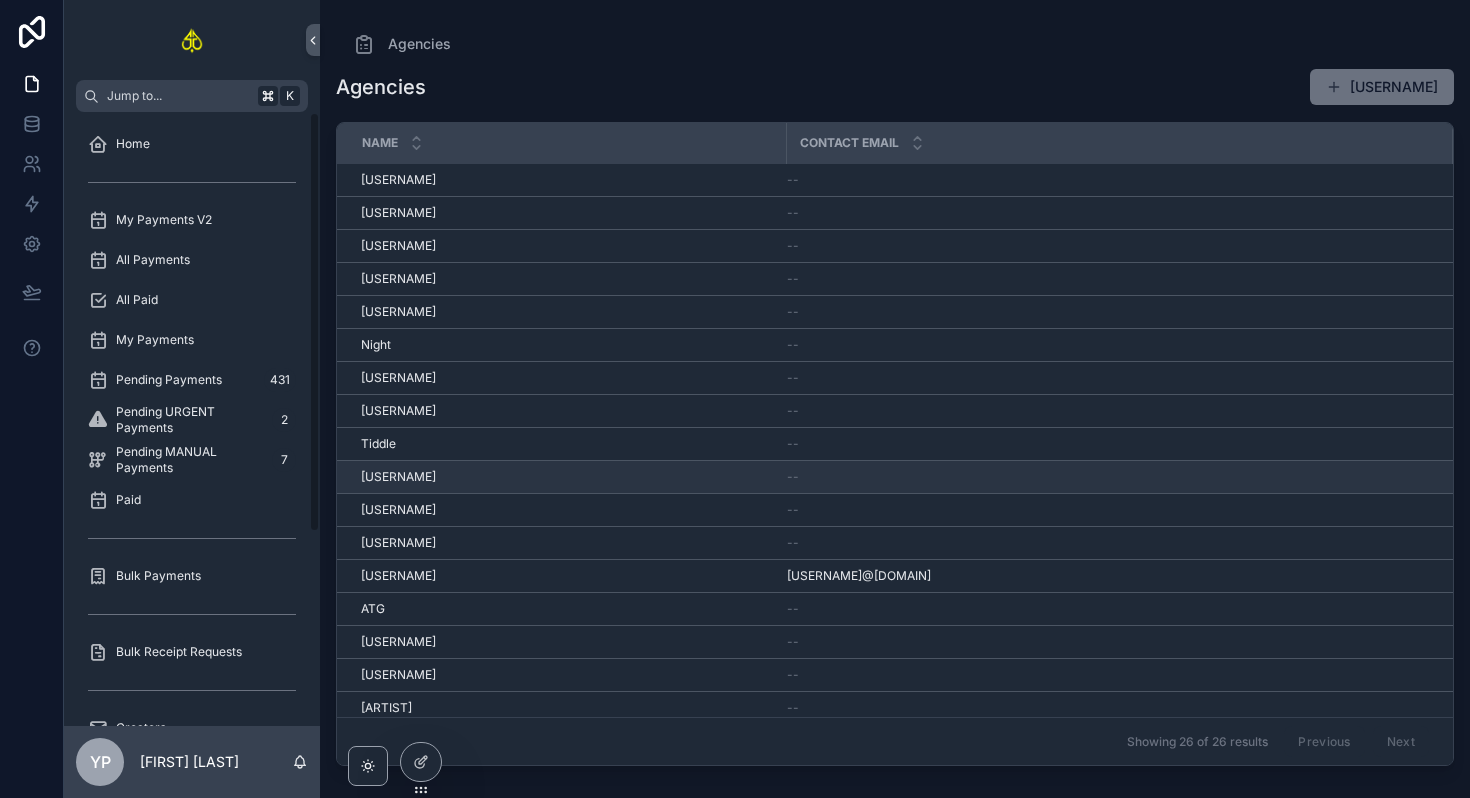 scroll, scrollTop: 304, scrollLeft: 0, axis: vertical 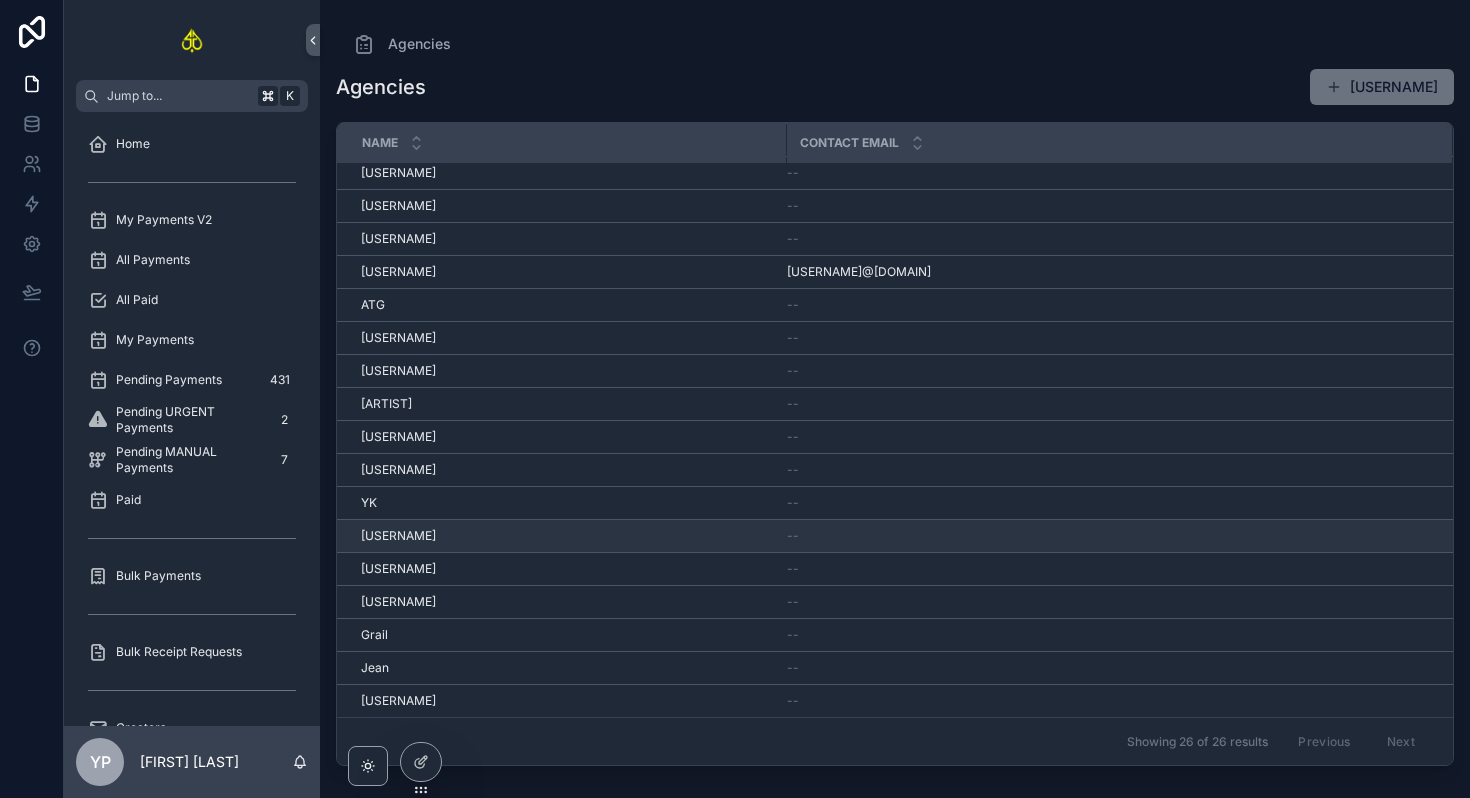 click on "[ARTIST] [ARTIST]" at bounding box center [567, 536] 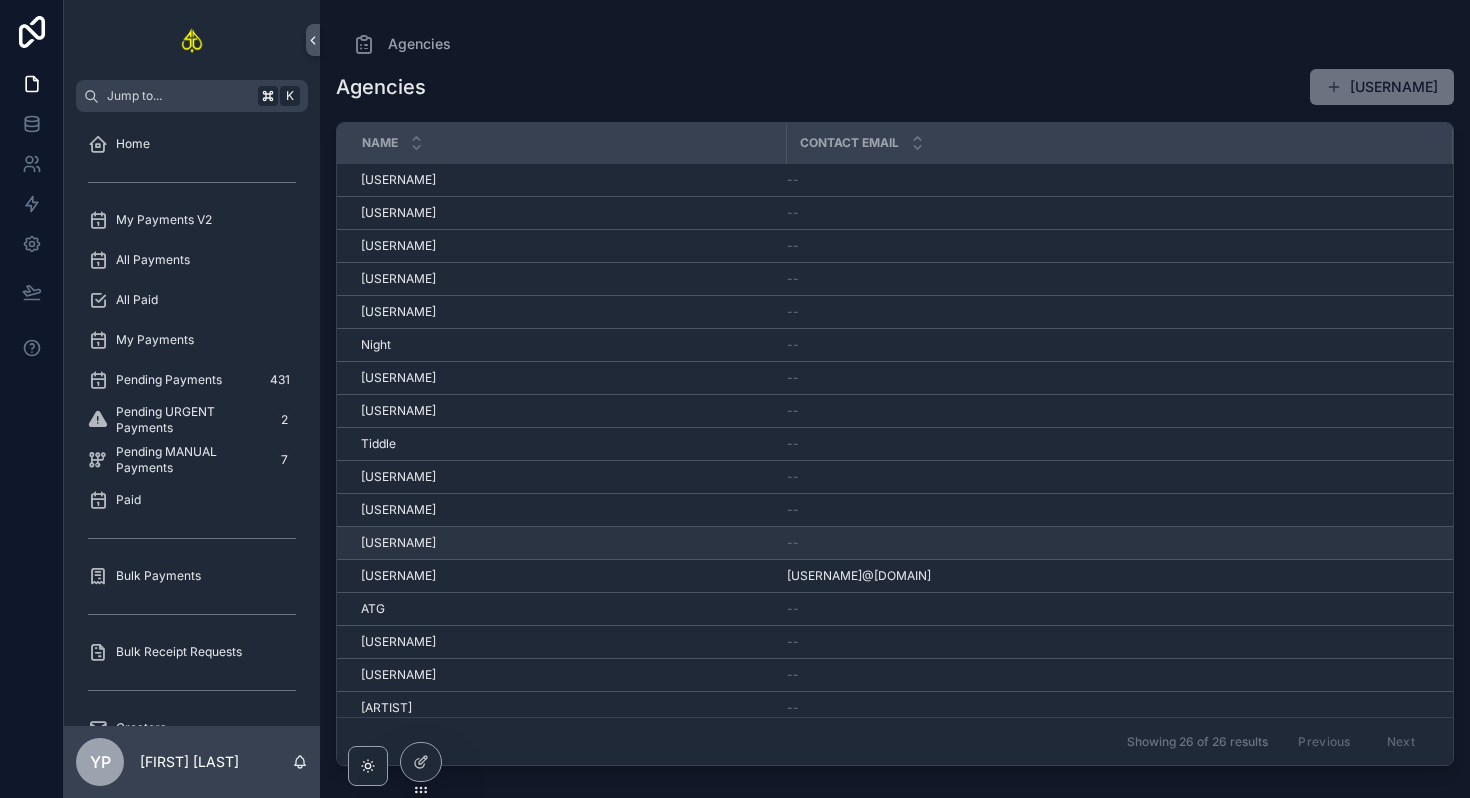 scroll, scrollTop: 304, scrollLeft: 0, axis: vertical 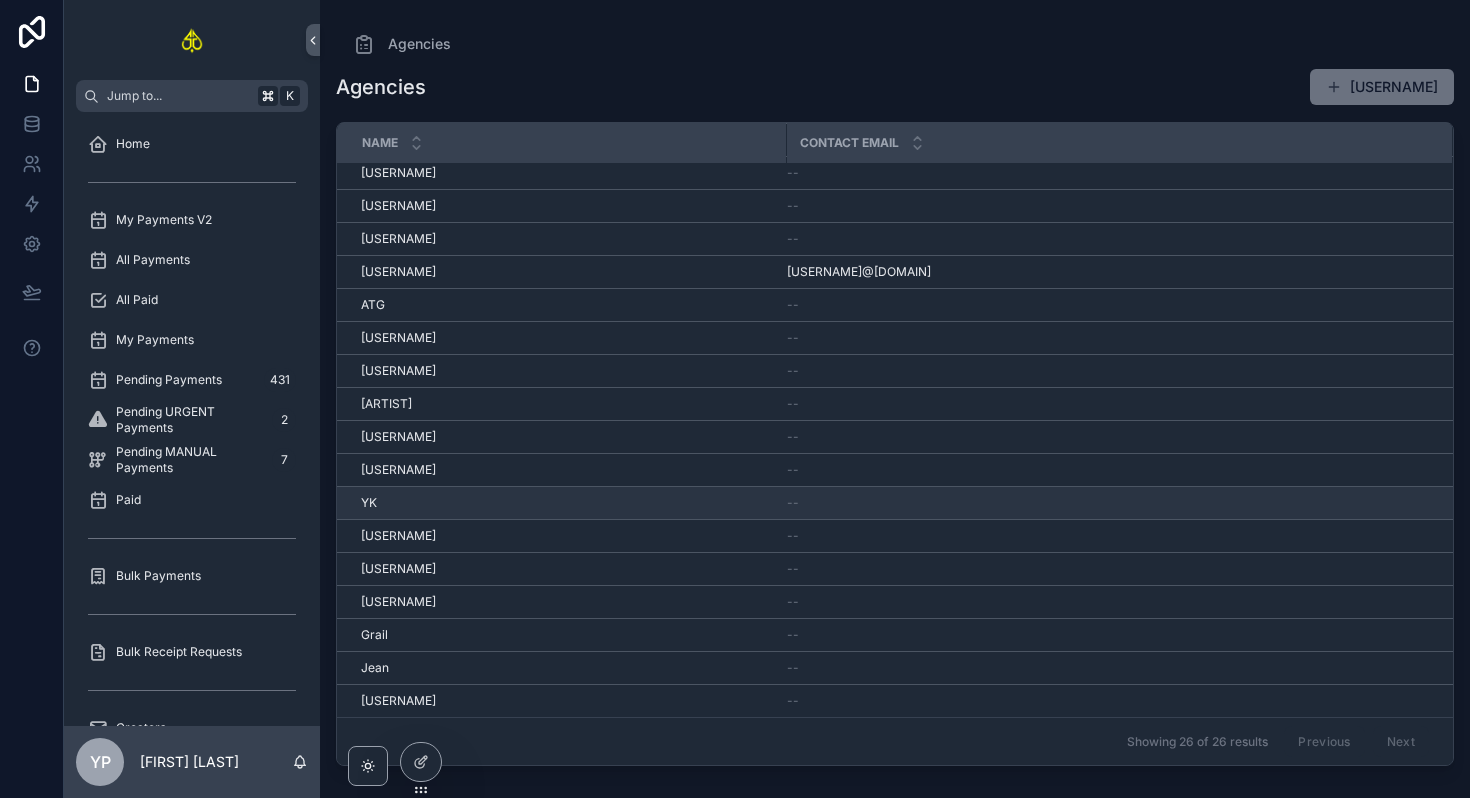 click on "YK YK" at bounding box center [567, 503] 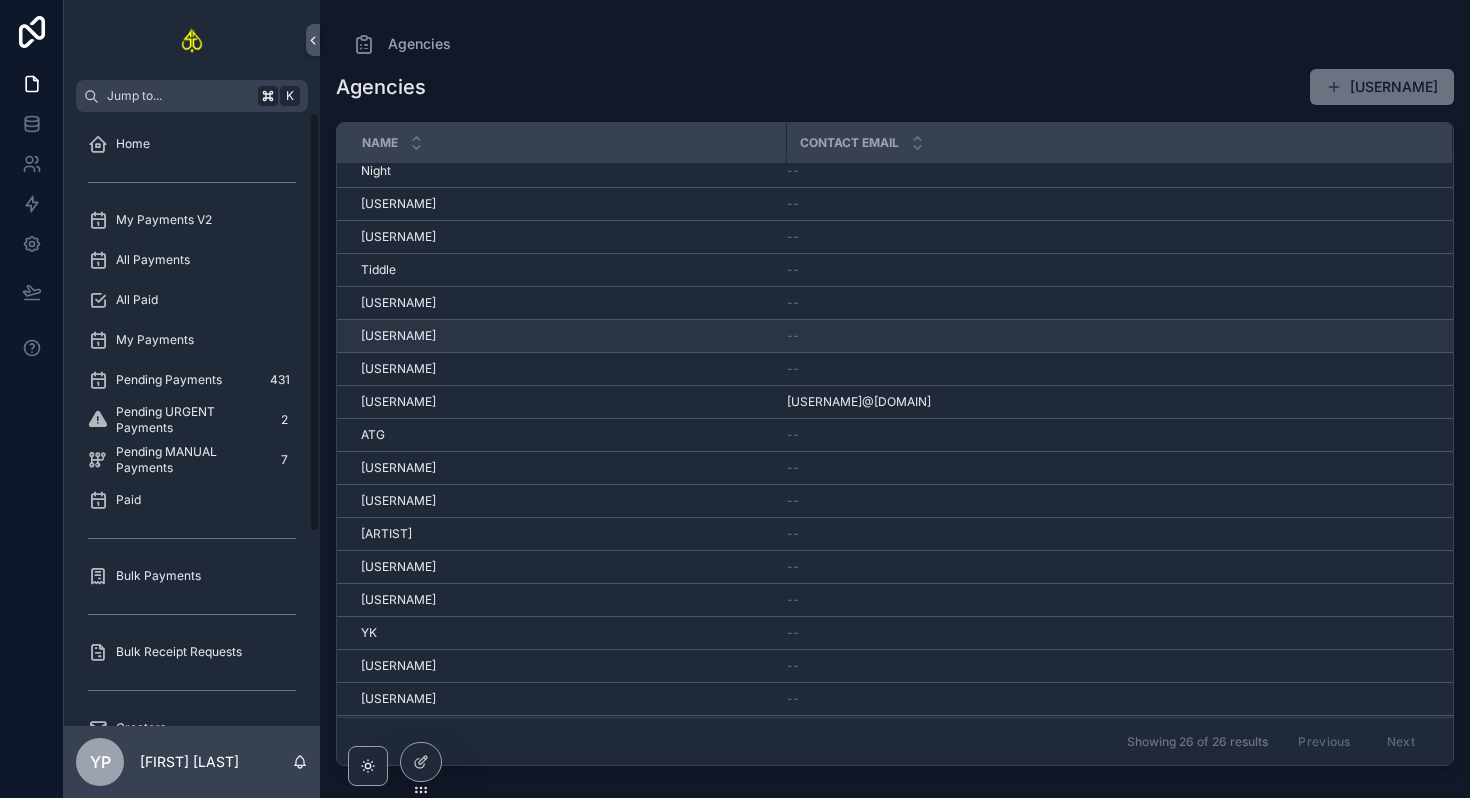 scroll, scrollTop: 304, scrollLeft: 0, axis: vertical 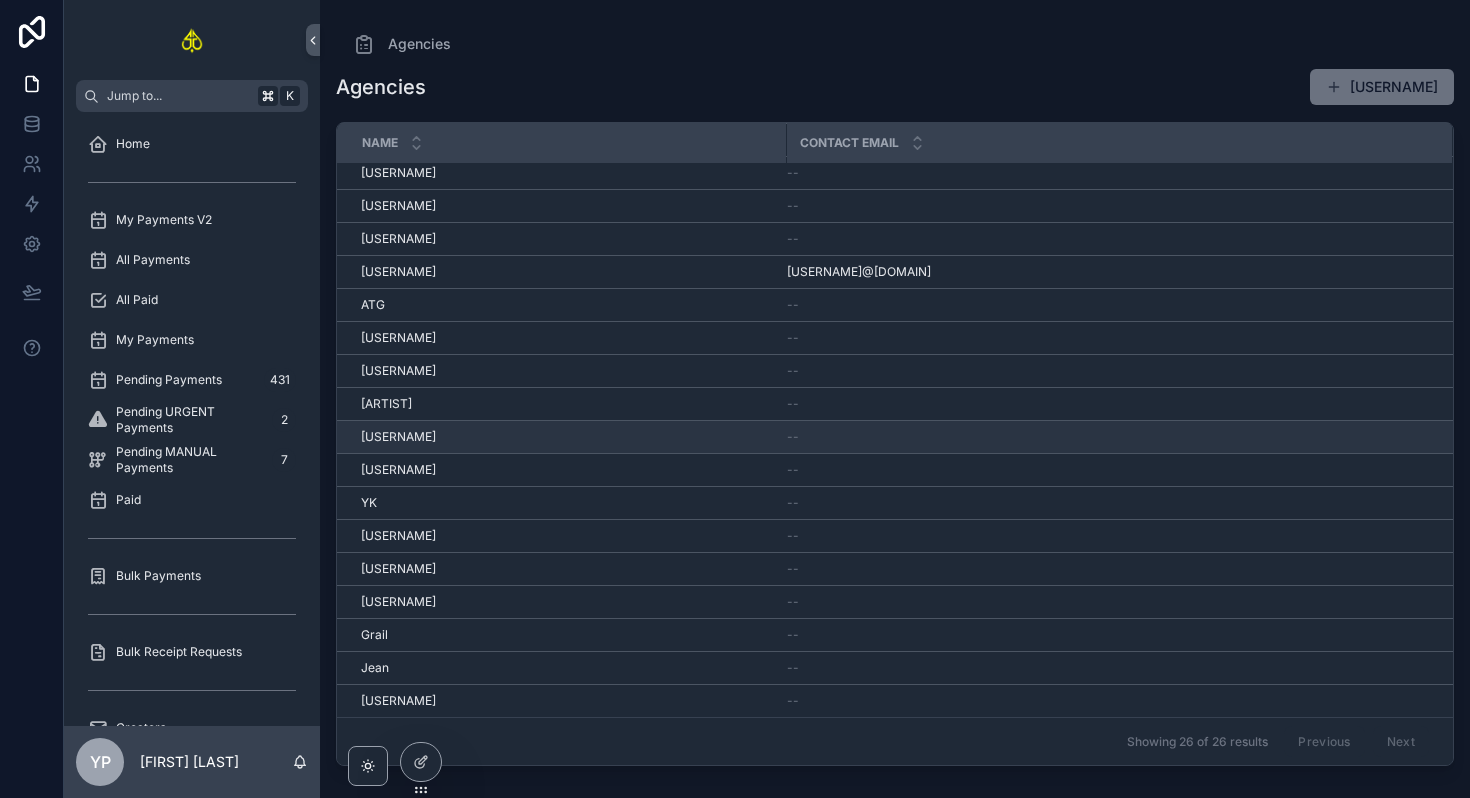 click on "[ARTIST] [ARTIST]" at bounding box center (561, 437) 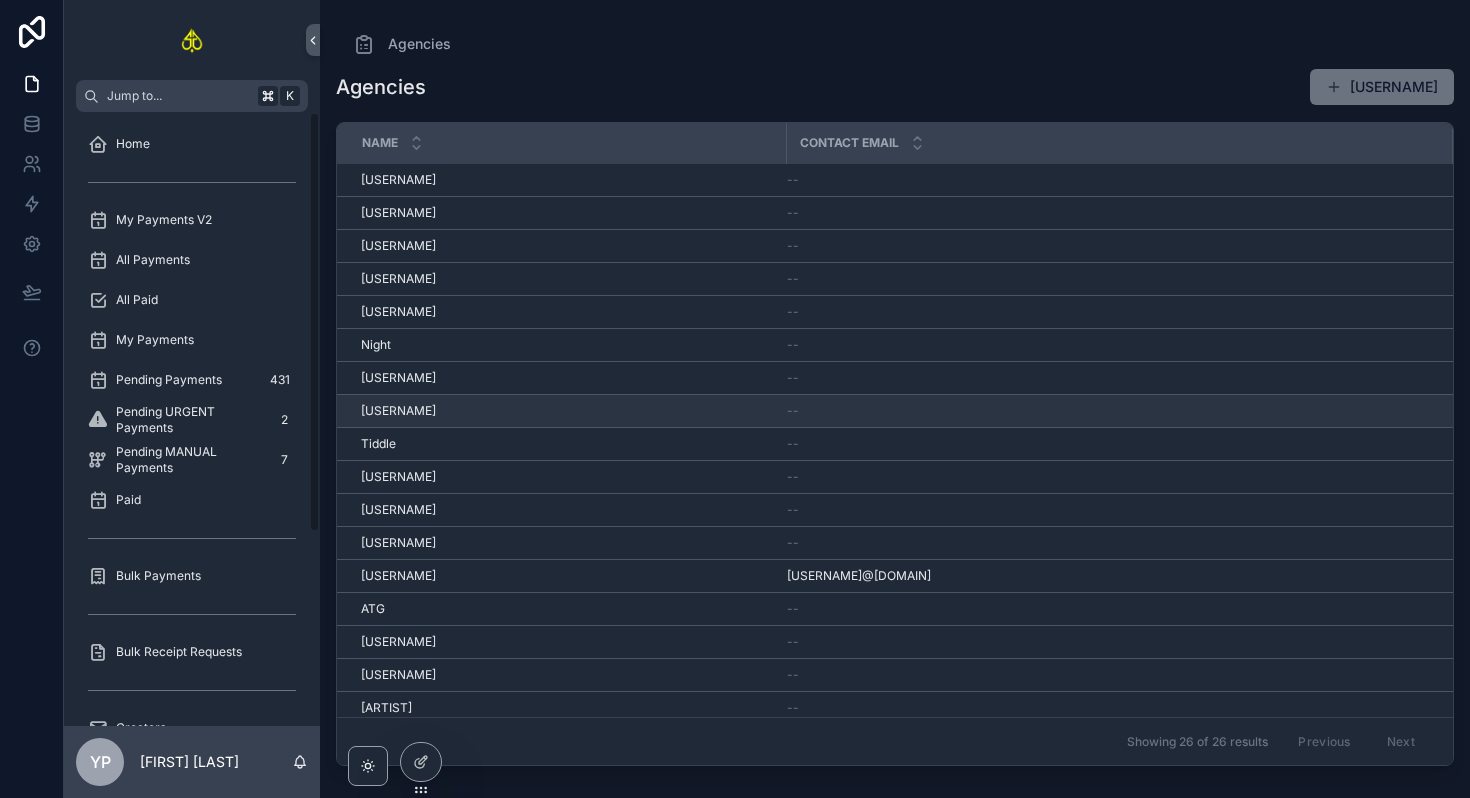 scroll, scrollTop: 304, scrollLeft: 0, axis: vertical 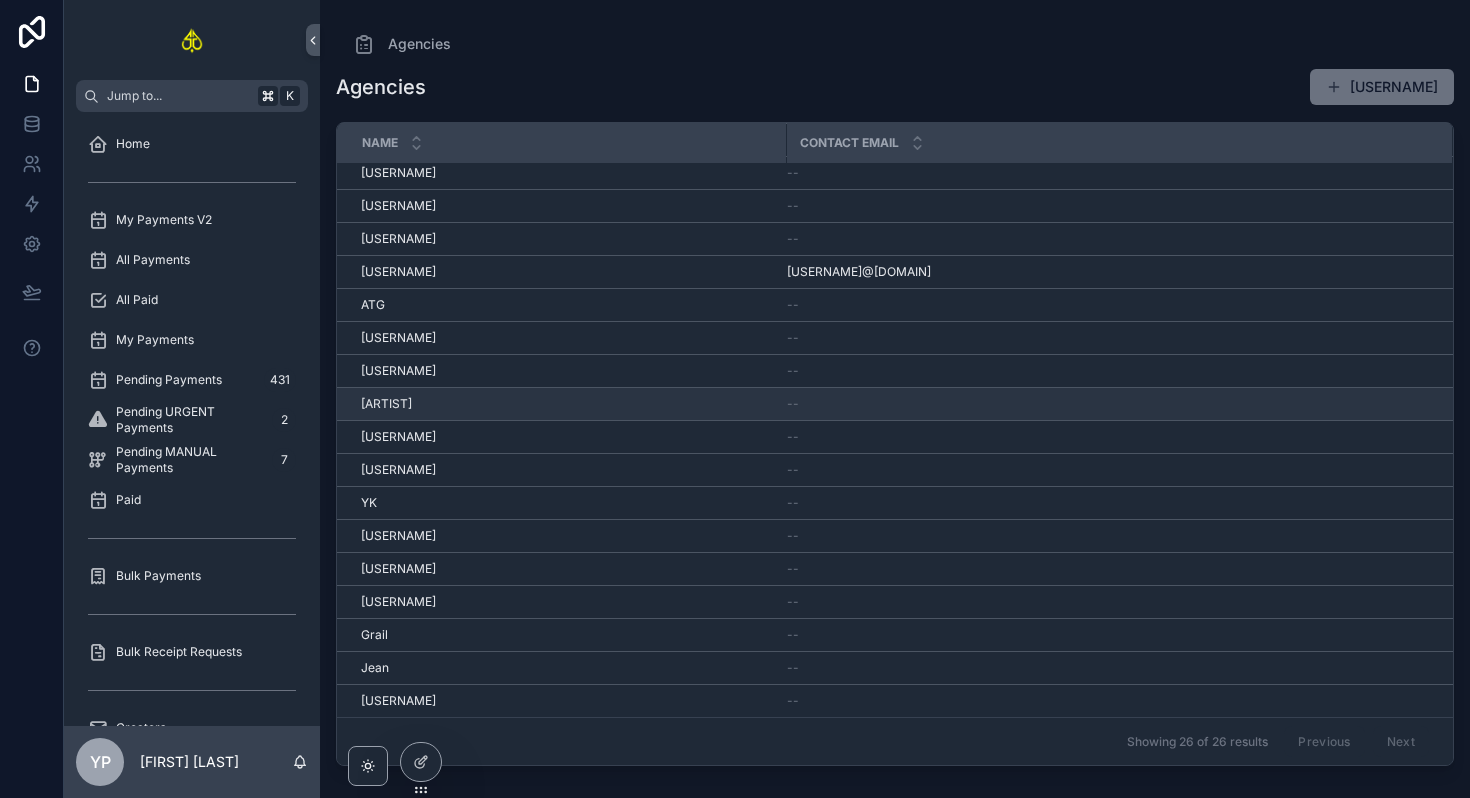 click on "[FIRST] [LAST]" at bounding box center [567, 404] 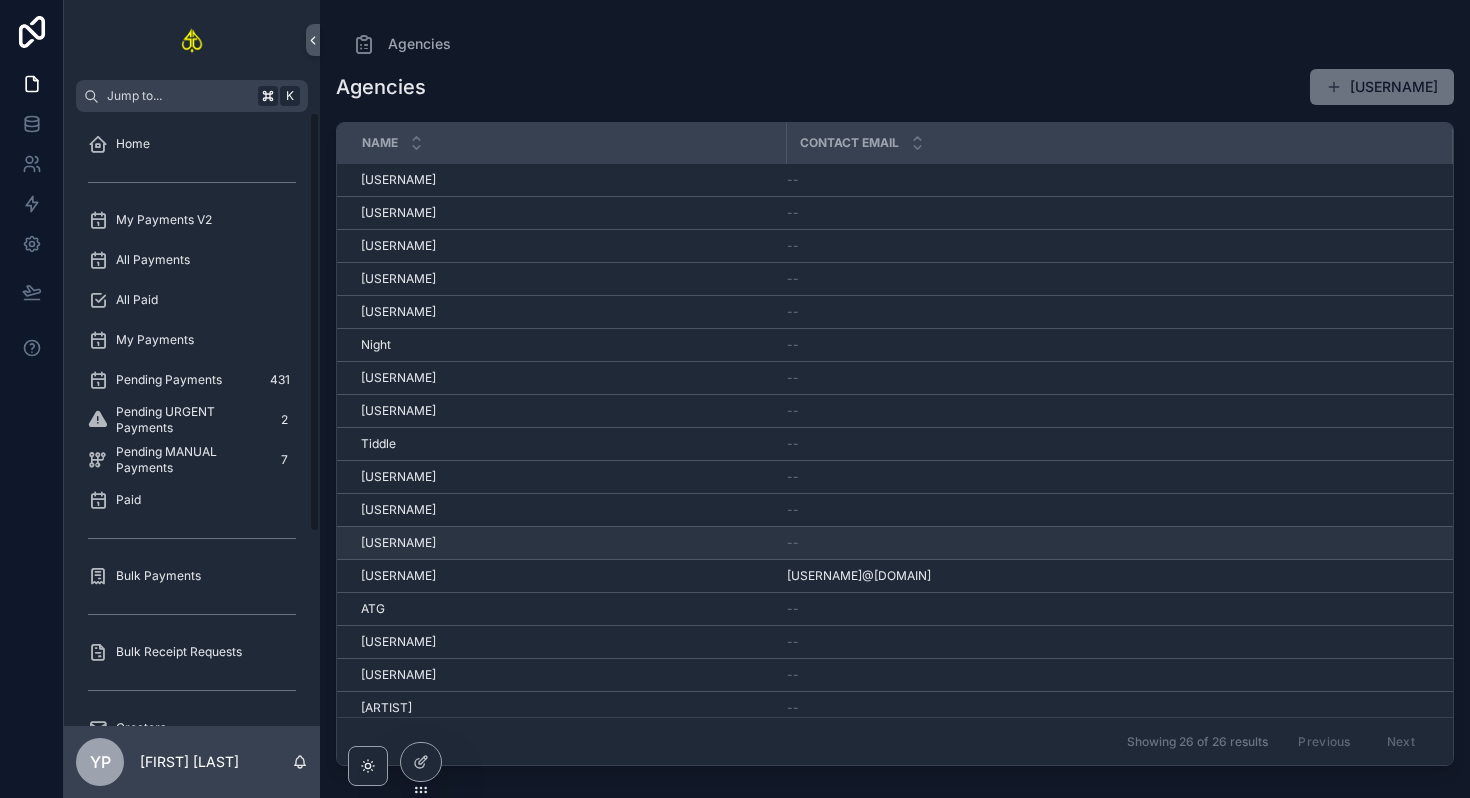 scroll, scrollTop: 304, scrollLeft: 0, axis: vertical 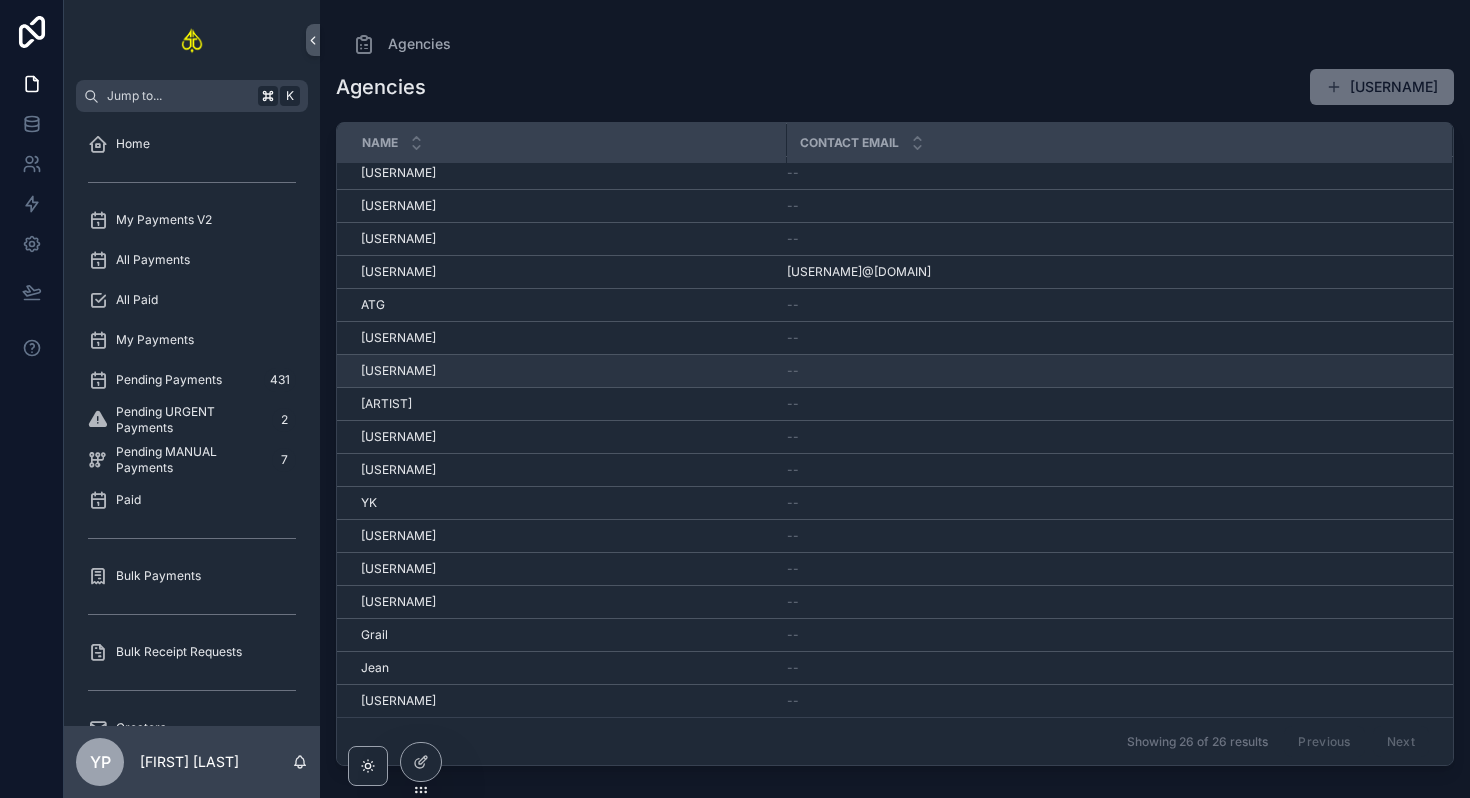 click on "Inquirys Inquirys" at bounding box center [567, 371] 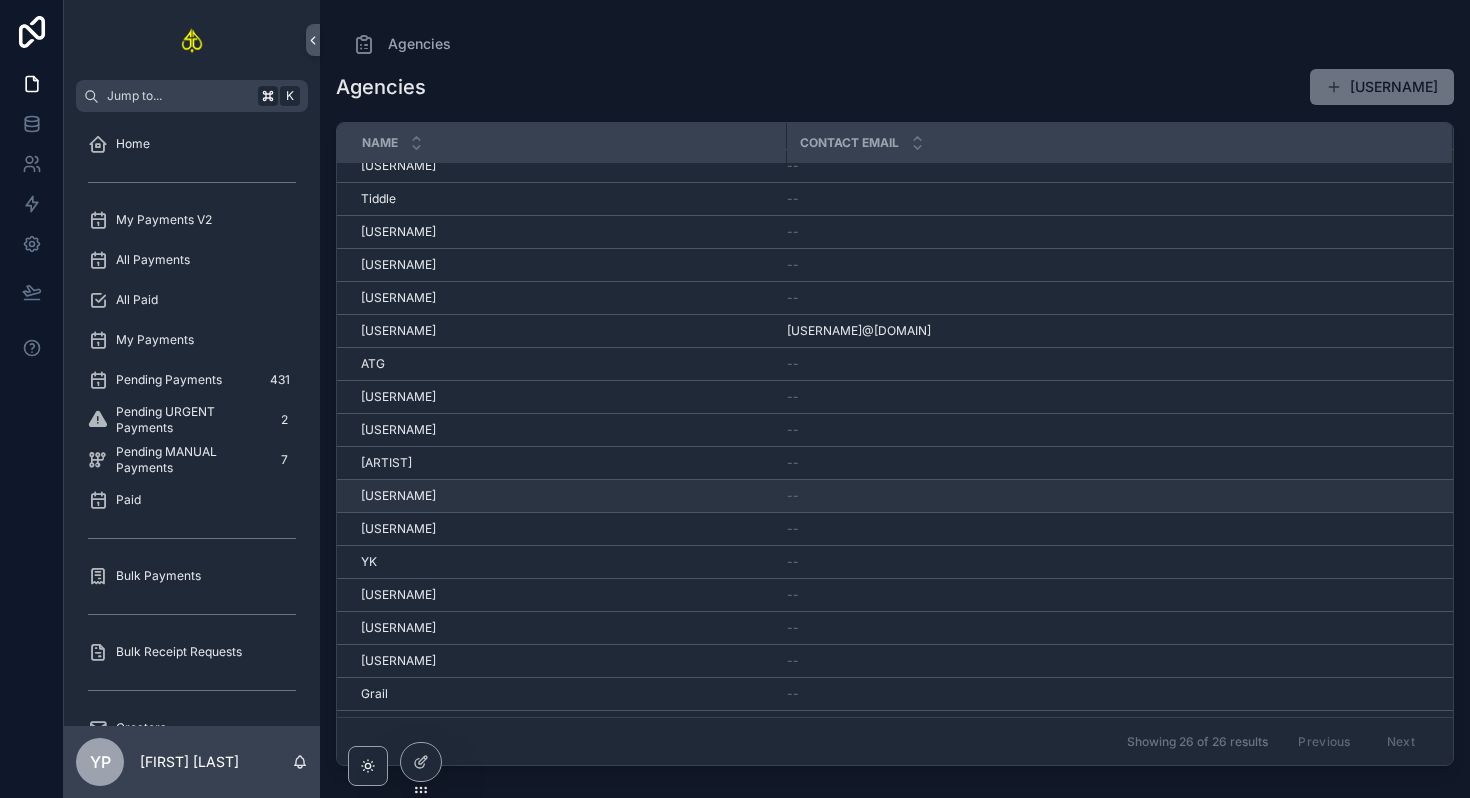 scroll, scrollTop: 304, scrollLeft: 0, axis: vertical 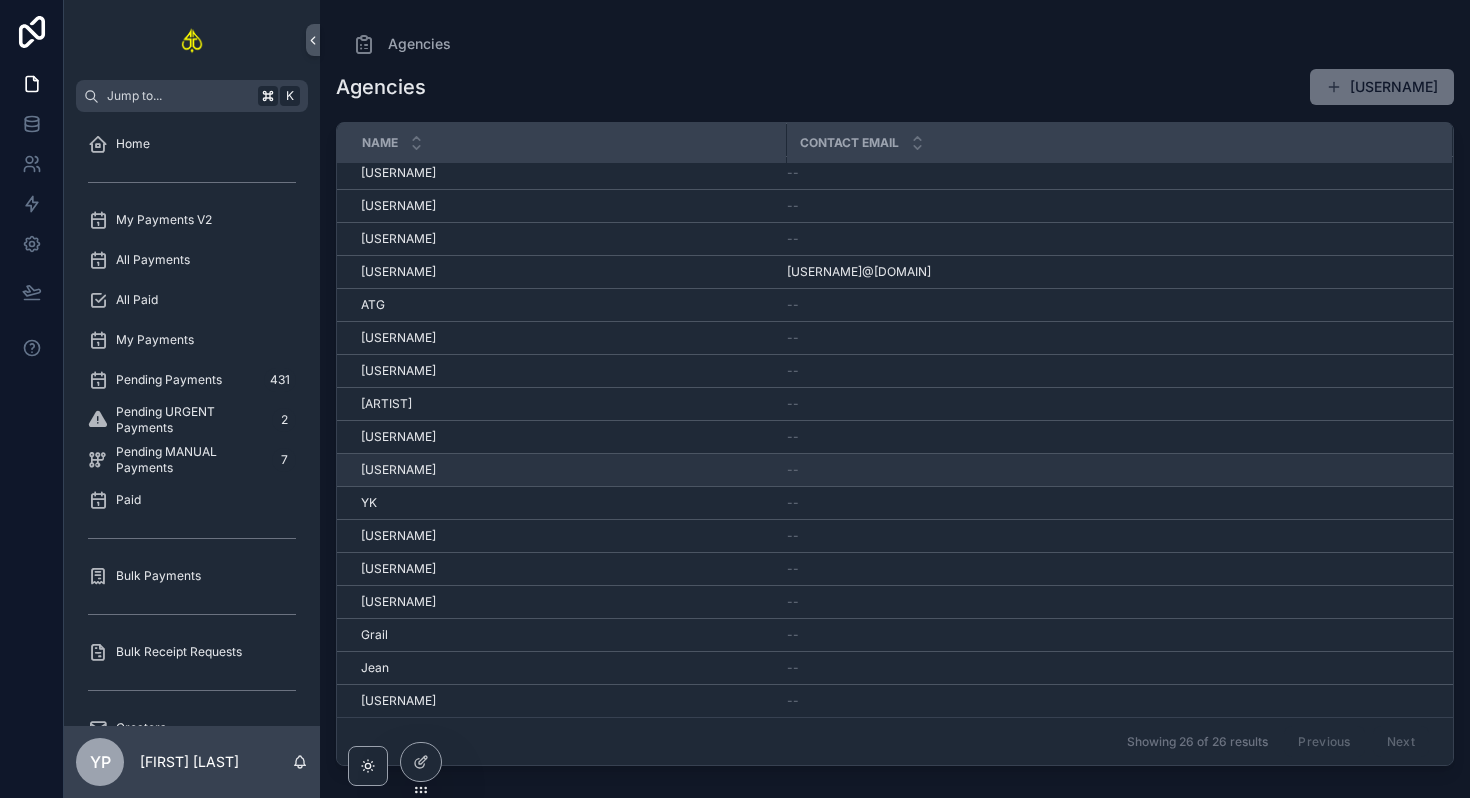 click on "[FIRST] [LAST]" at bounding box center (567, 470) 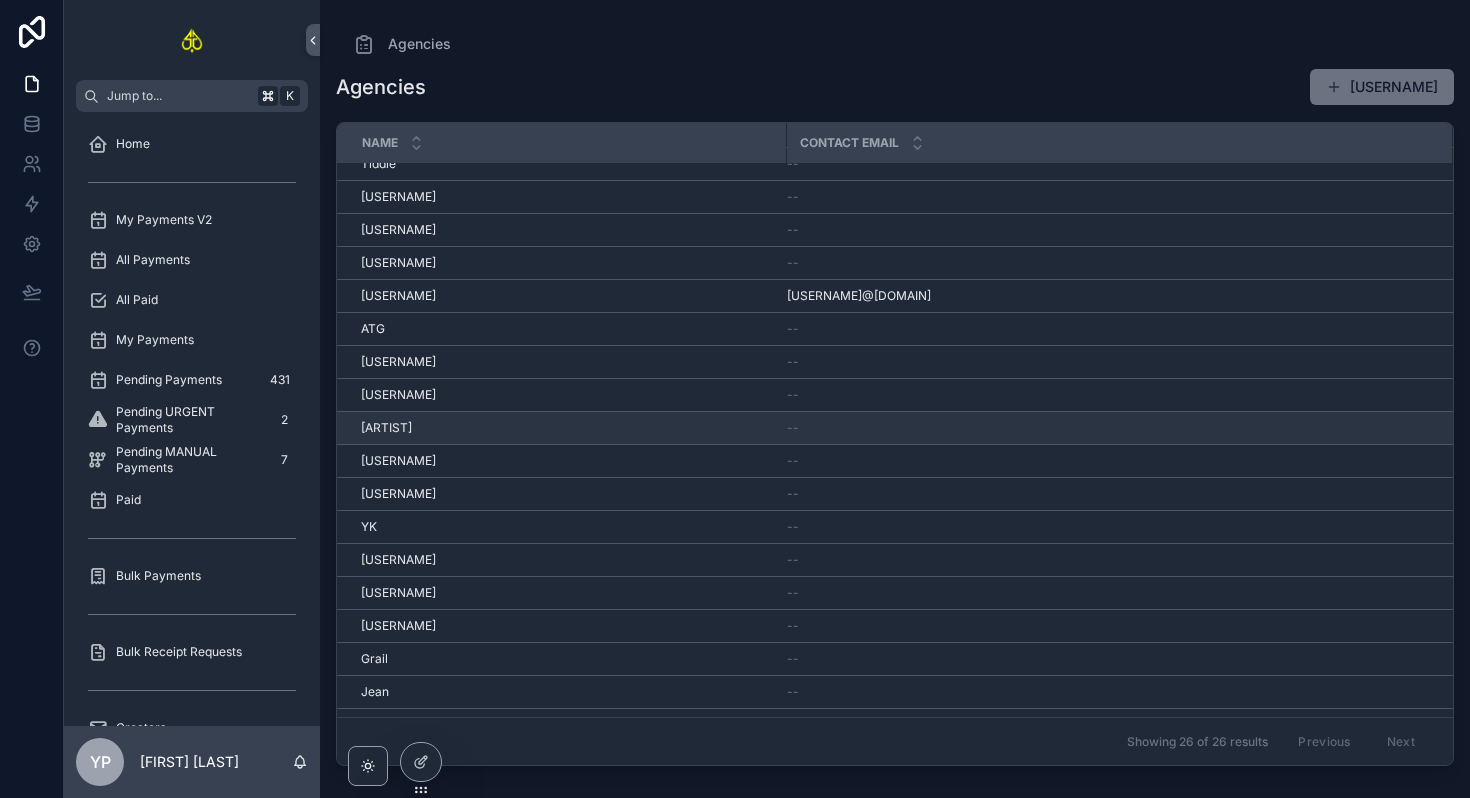 scroll, scrollTop: 278, scrollLeft: 0, axis: vertical 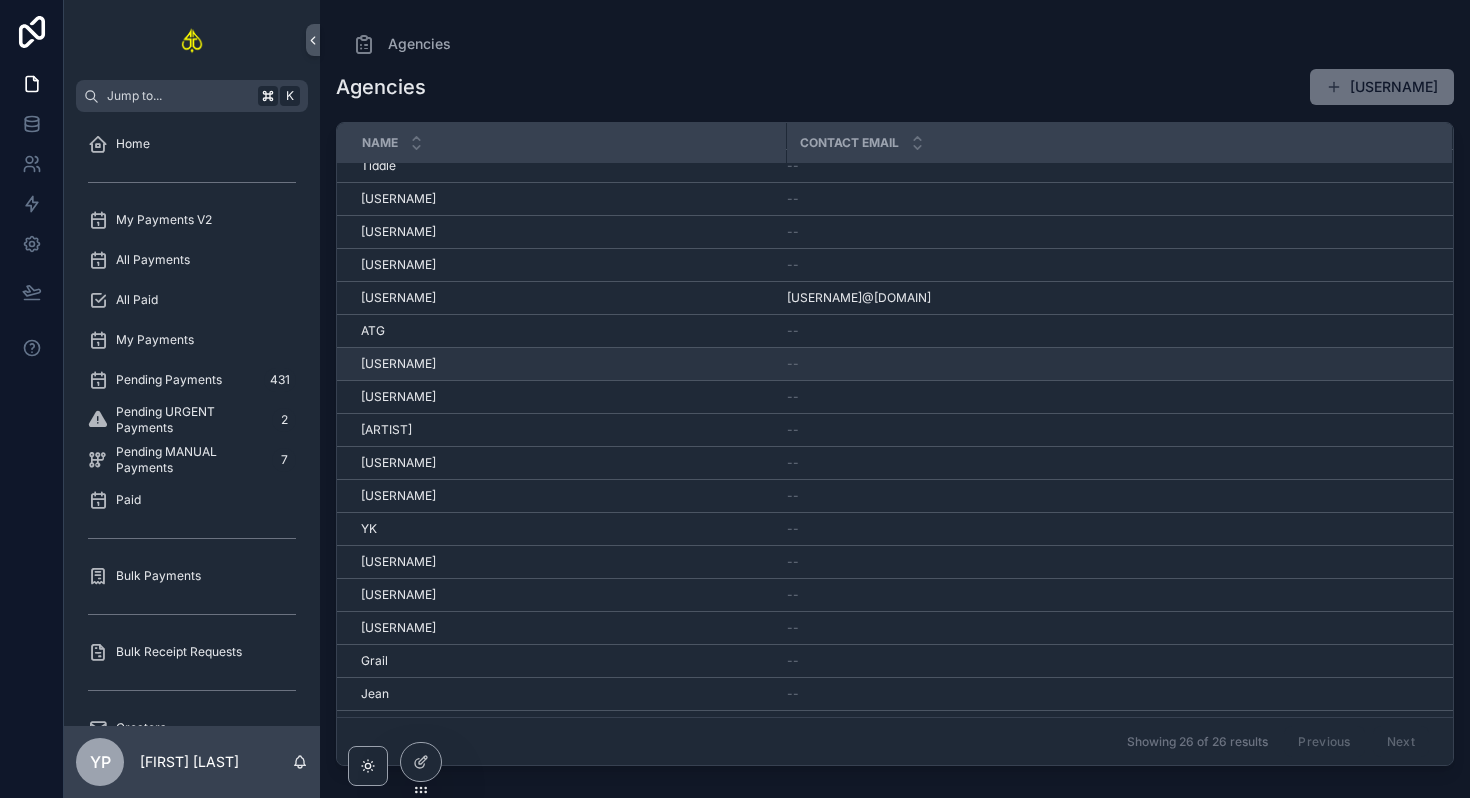 click on "[ARTIST] [ARTIST]" at bounding box center [567, 364] 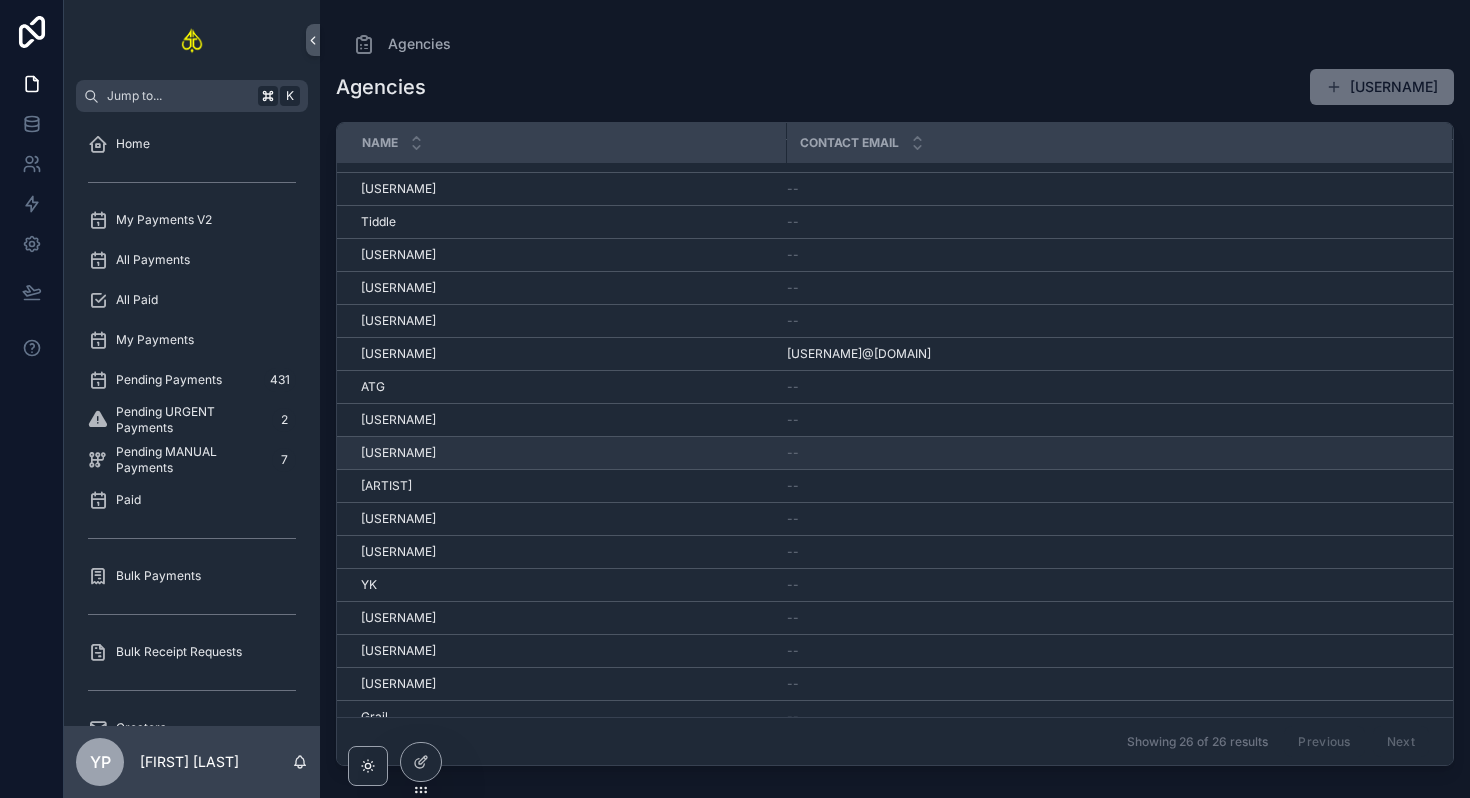 scroll, scrollTop: 220, scrollLeft: 0, axis: vertical 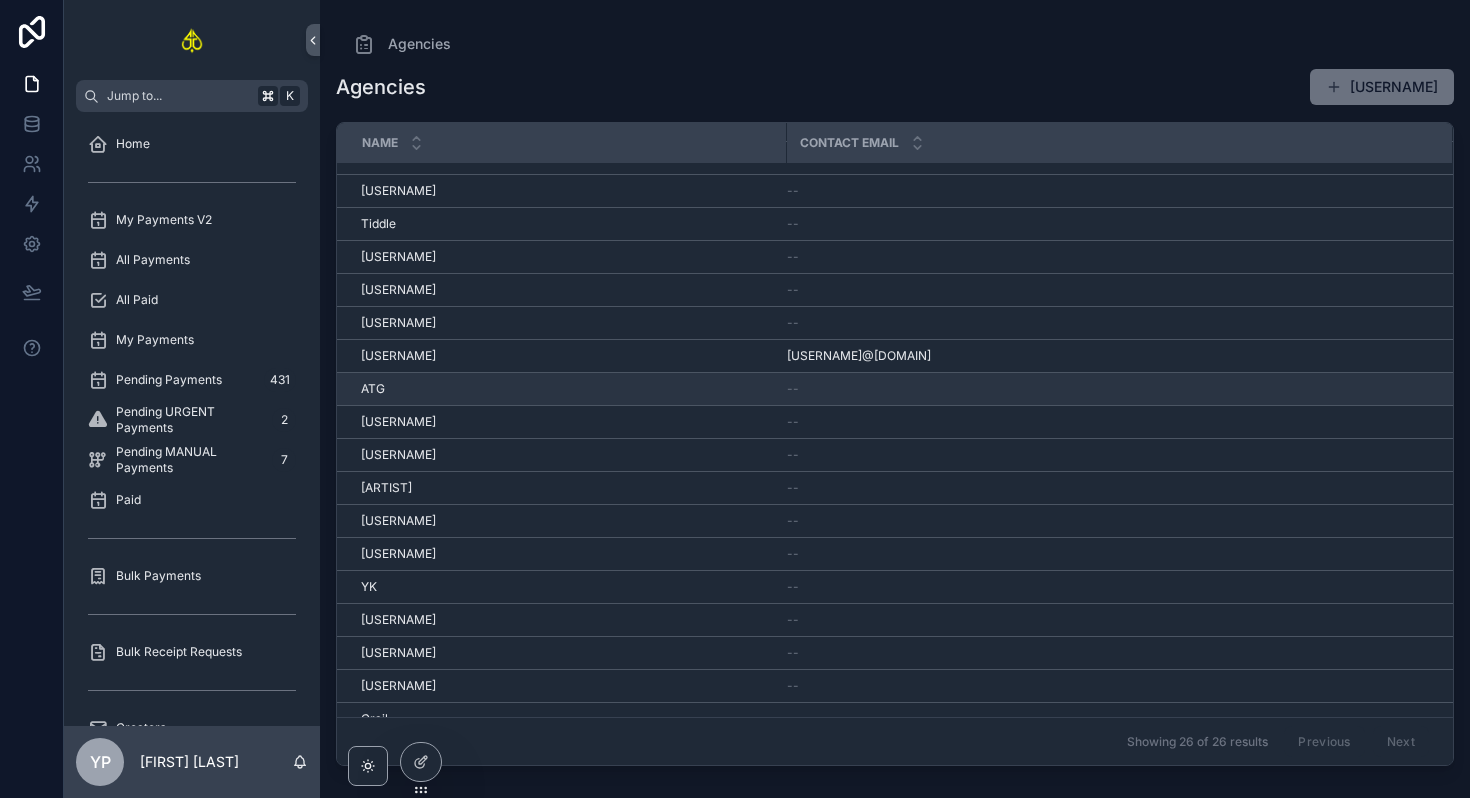 click on "[USERNAME] [USERNAME]" at bounding box center (567, 389) 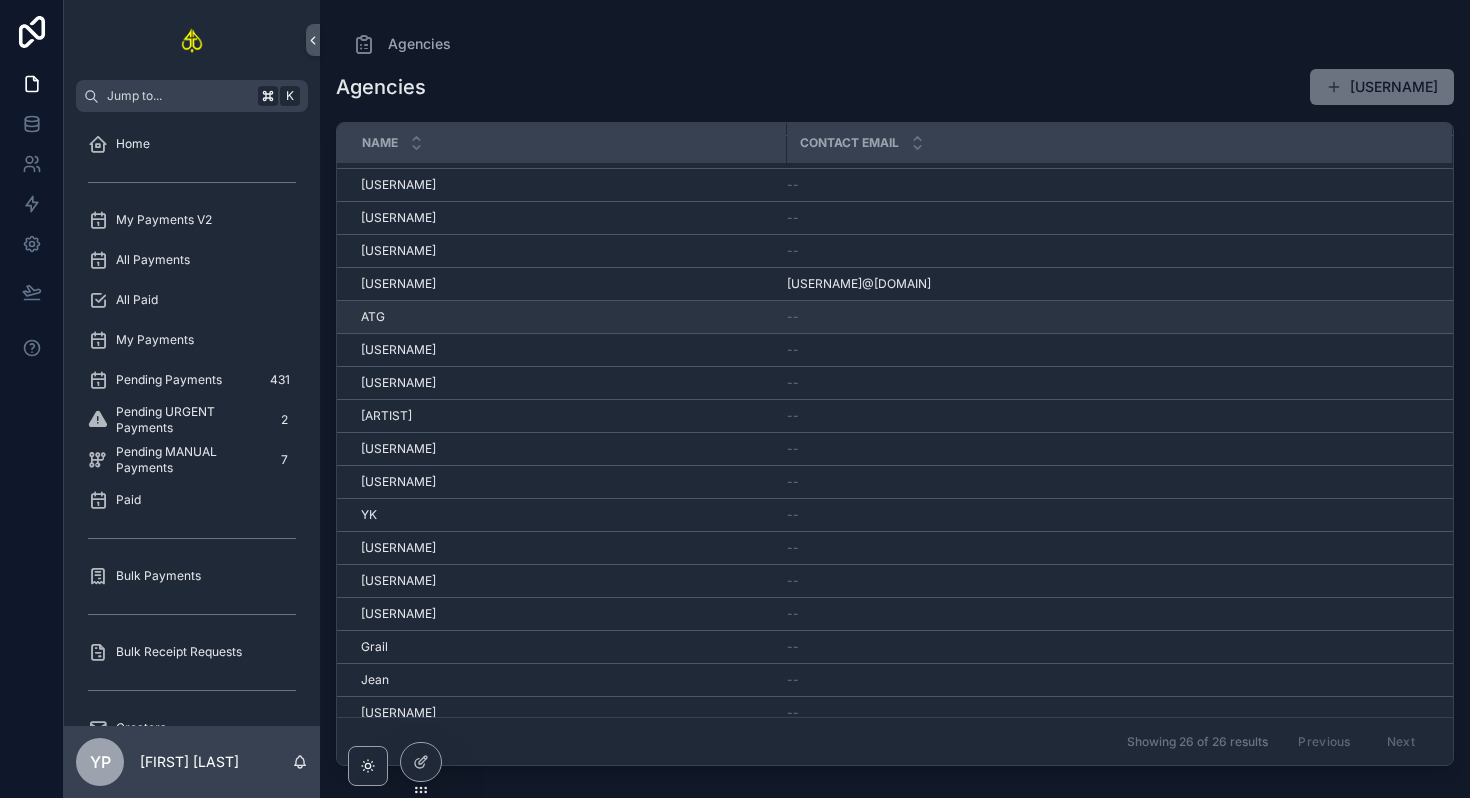 scroll, scrollTop: 291, scrollLeft: 0, axis: vertical 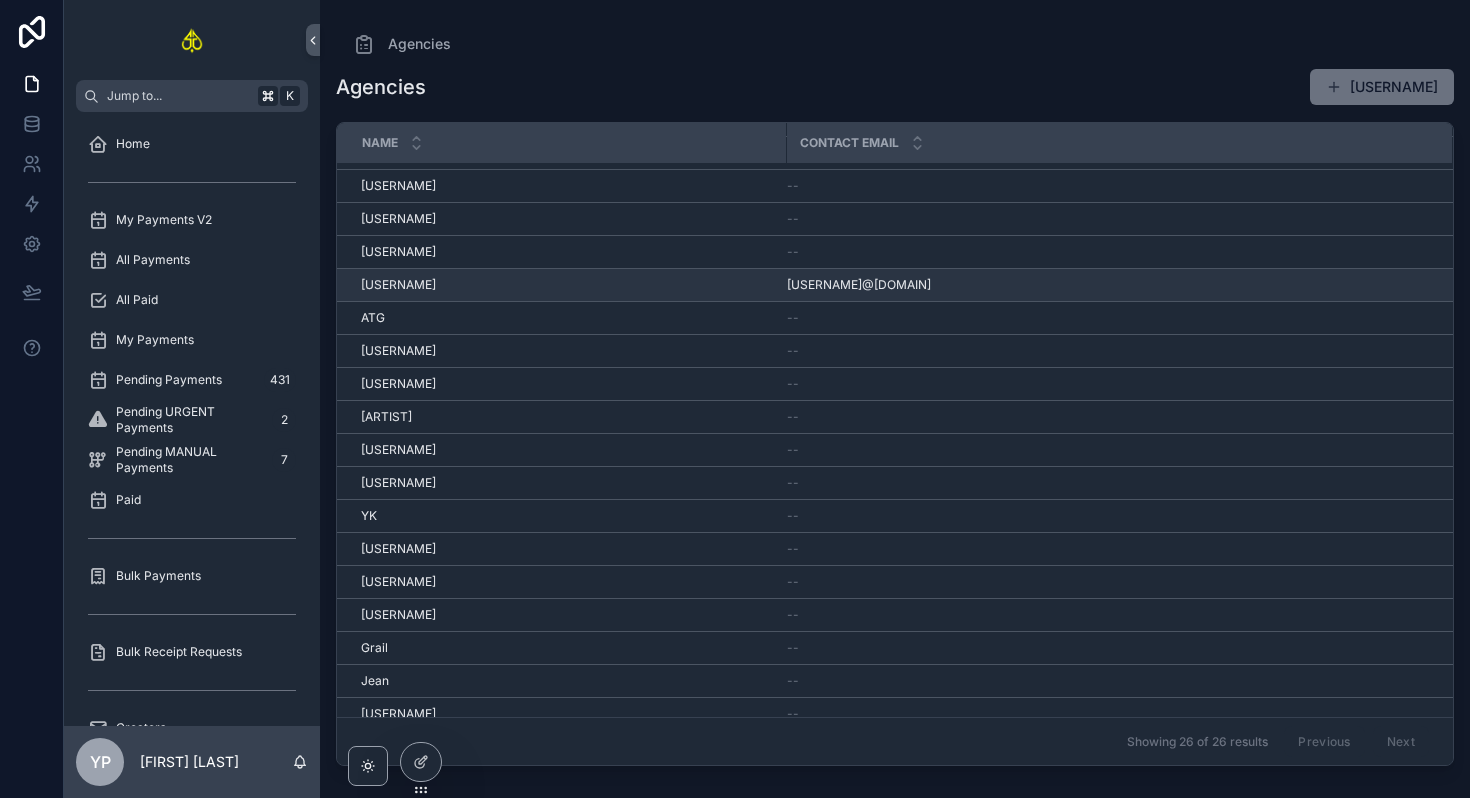 click on "Yoof Yoof" at bounding box center (567, 285) 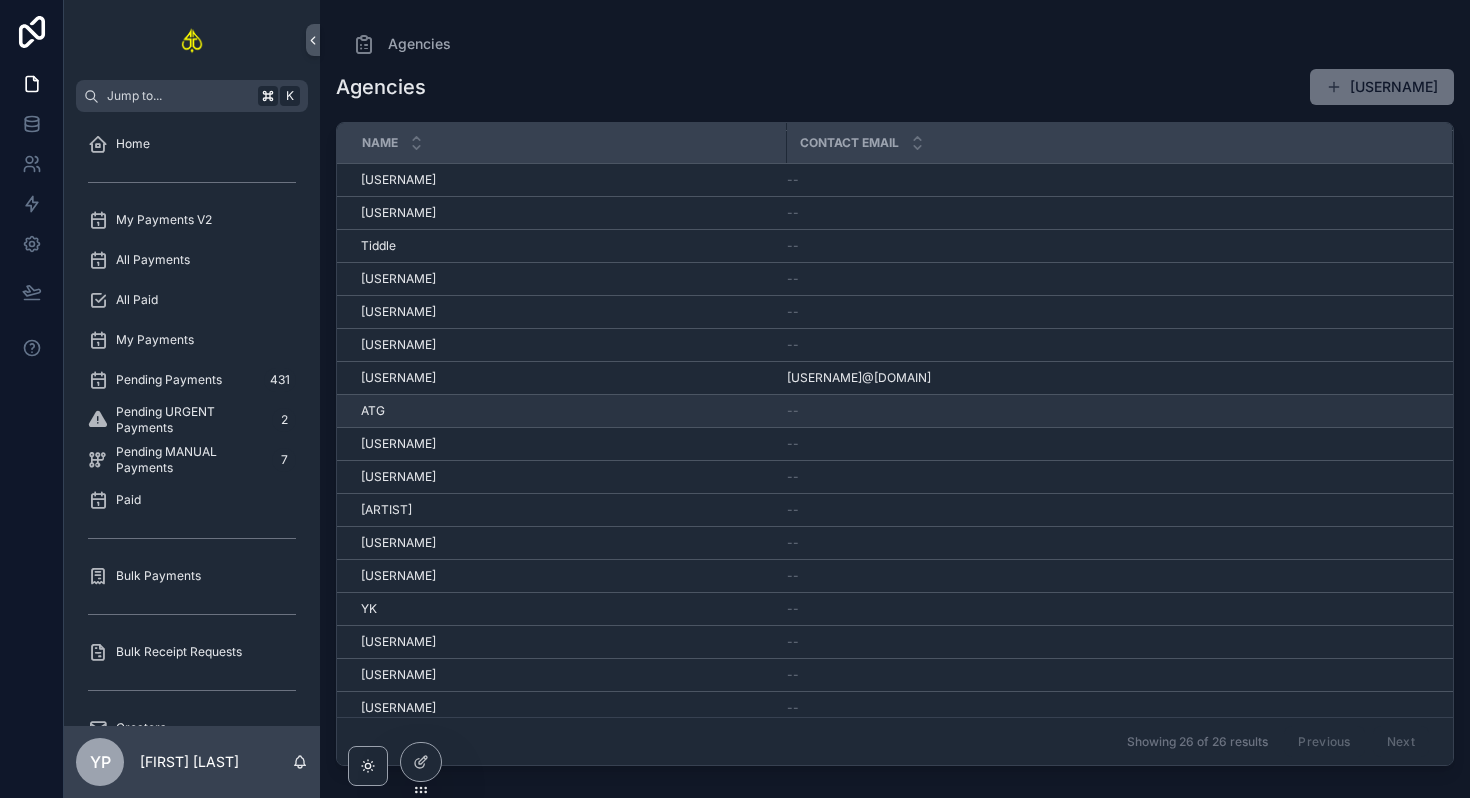 scroll, scrollTop: 195, scrollLeft: 0, axis: vertical 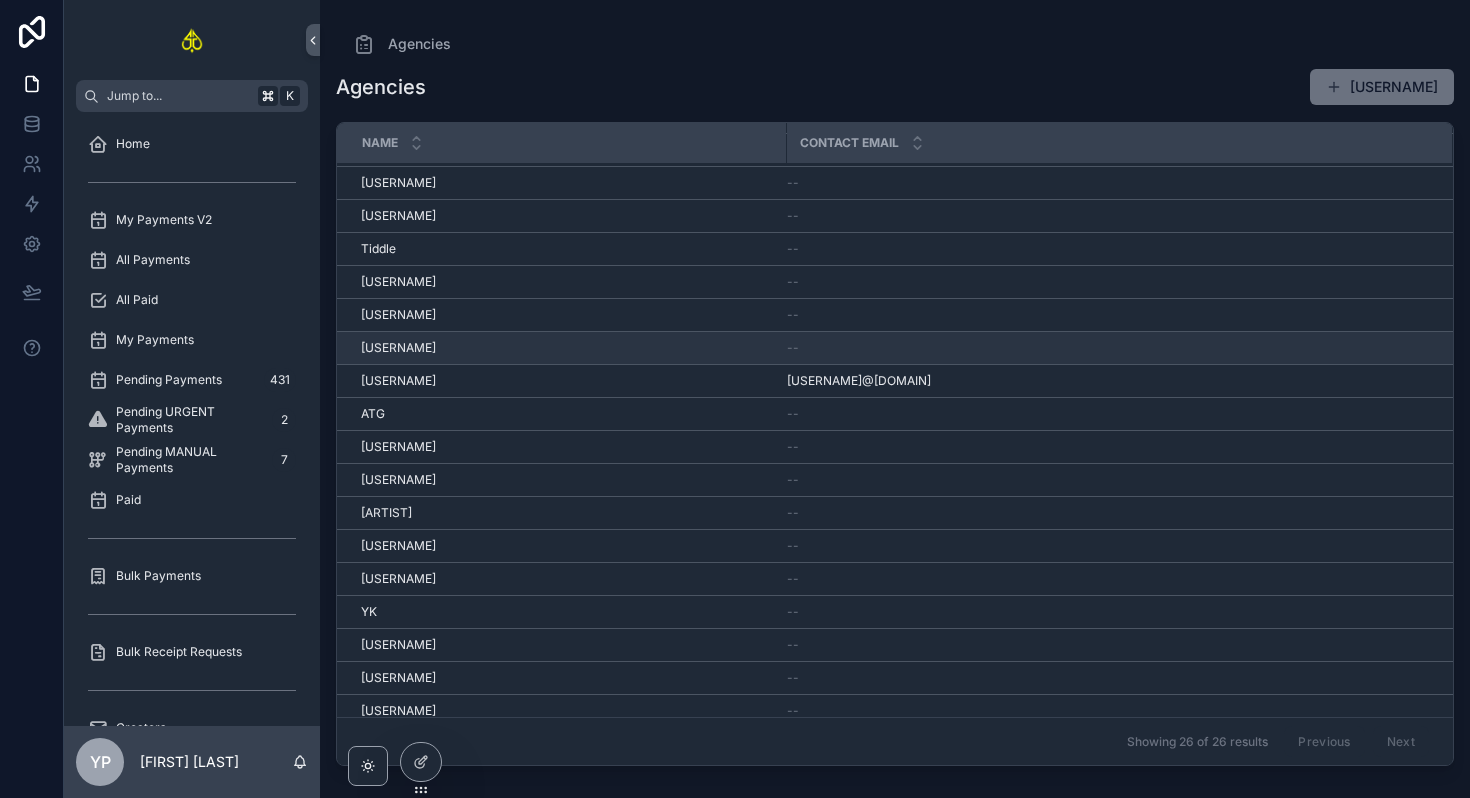 click on "8 Media 8 Media" at bounding box center [567, 348] 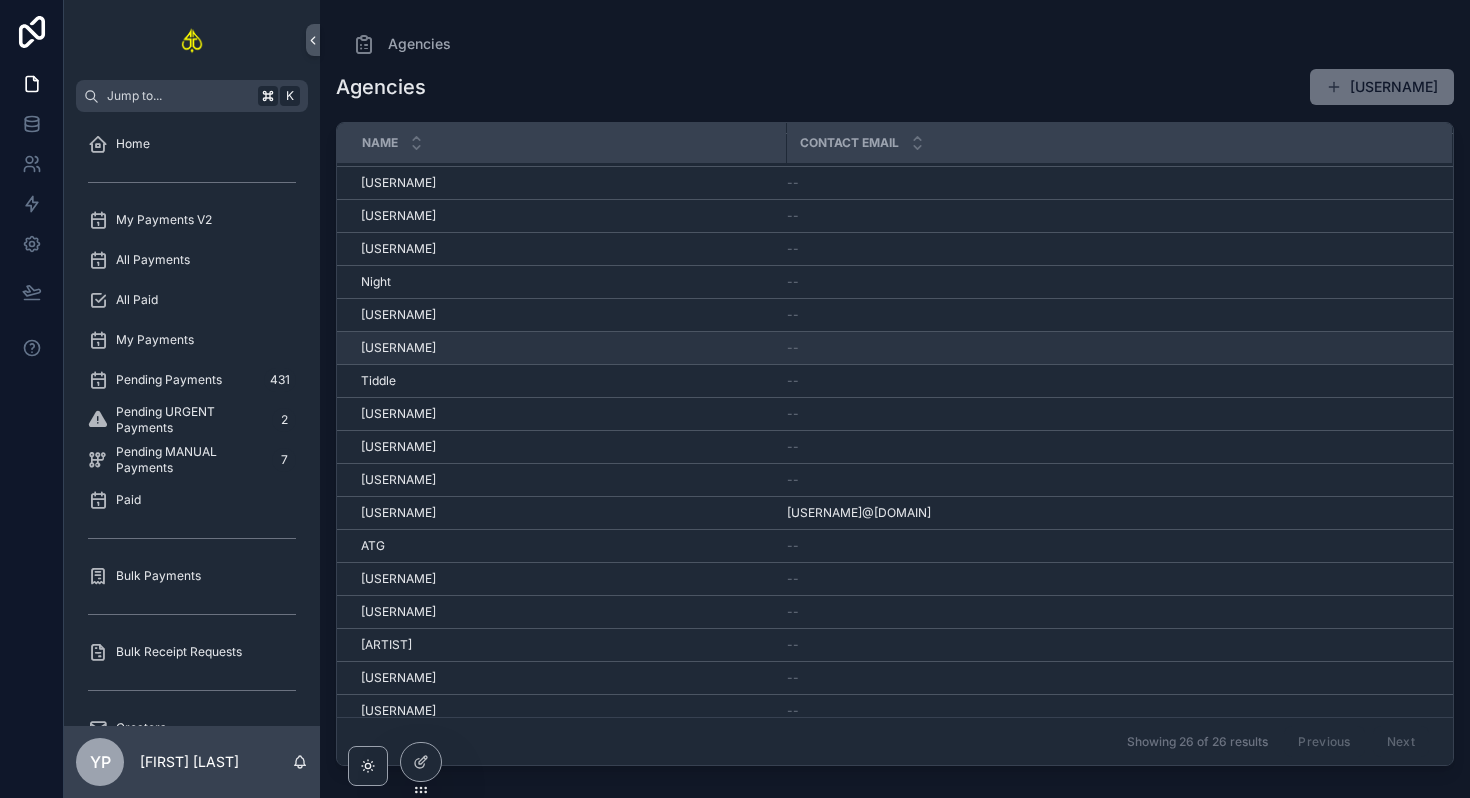 scroll, scrollTop: 0, scrollLeft: 0, axis: both 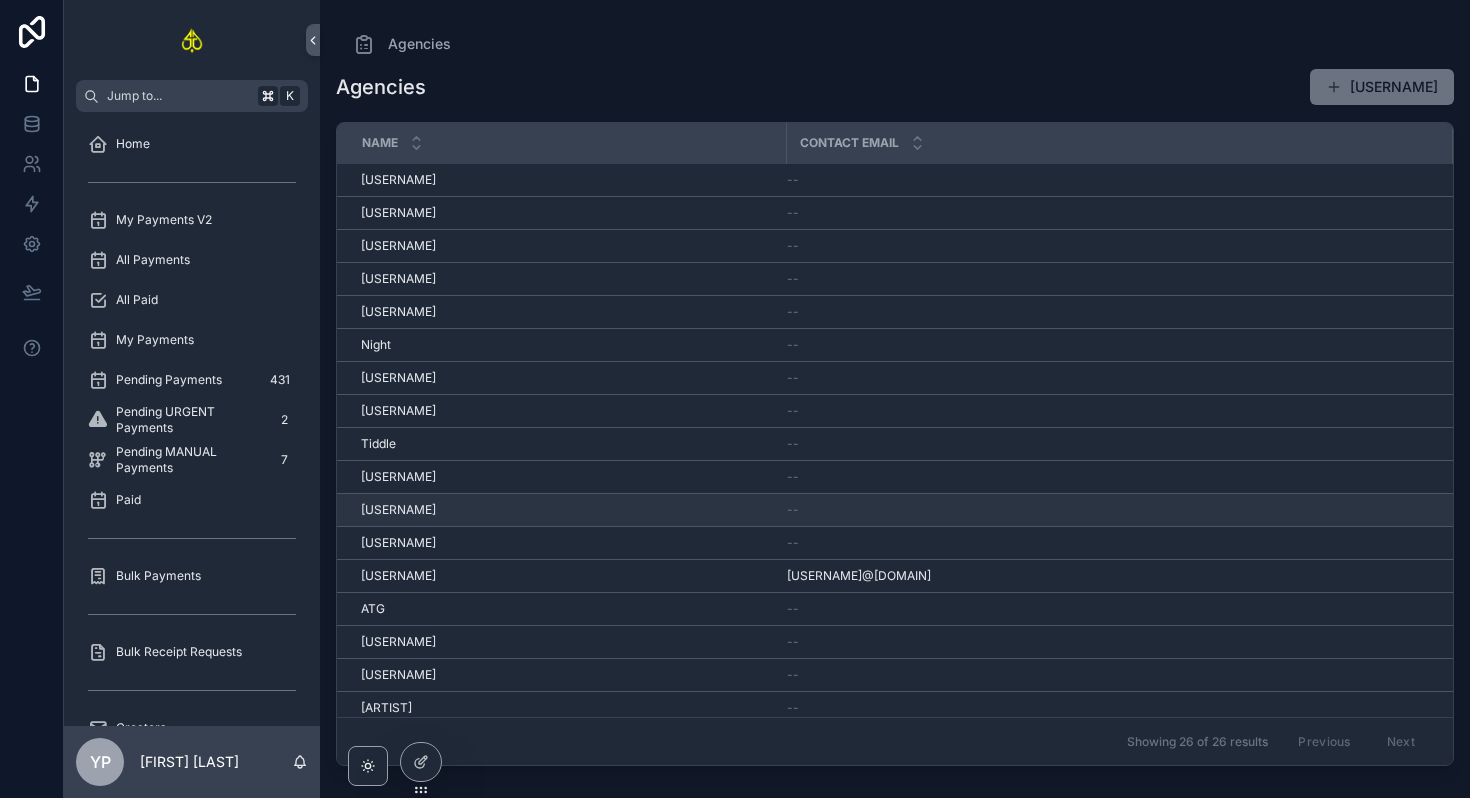 click on "[ARTIST] [ARTIST]" at bounding box center (567, 510) 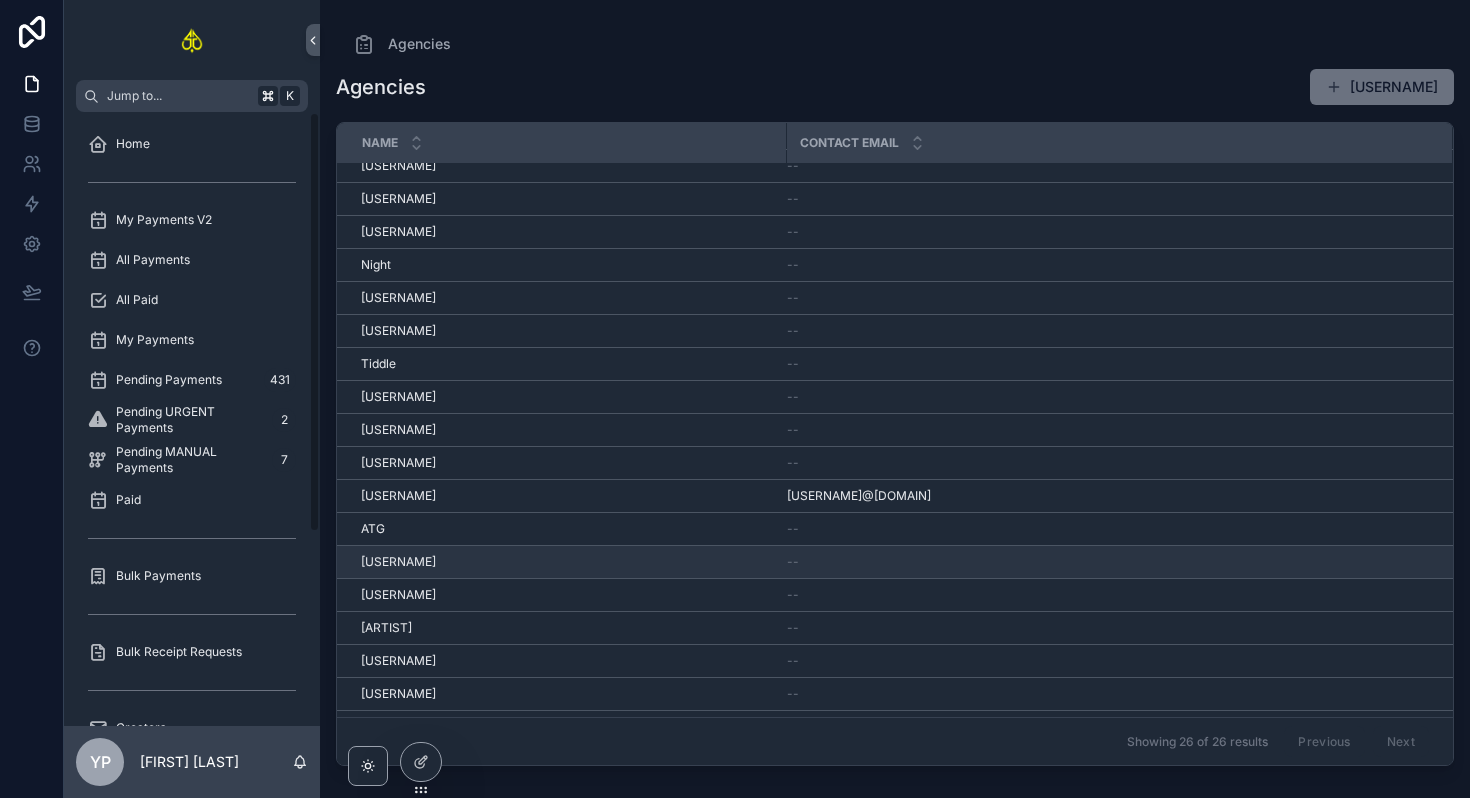 scroll, scrollTop: 109, scrollLeft: 0, axis: vertical 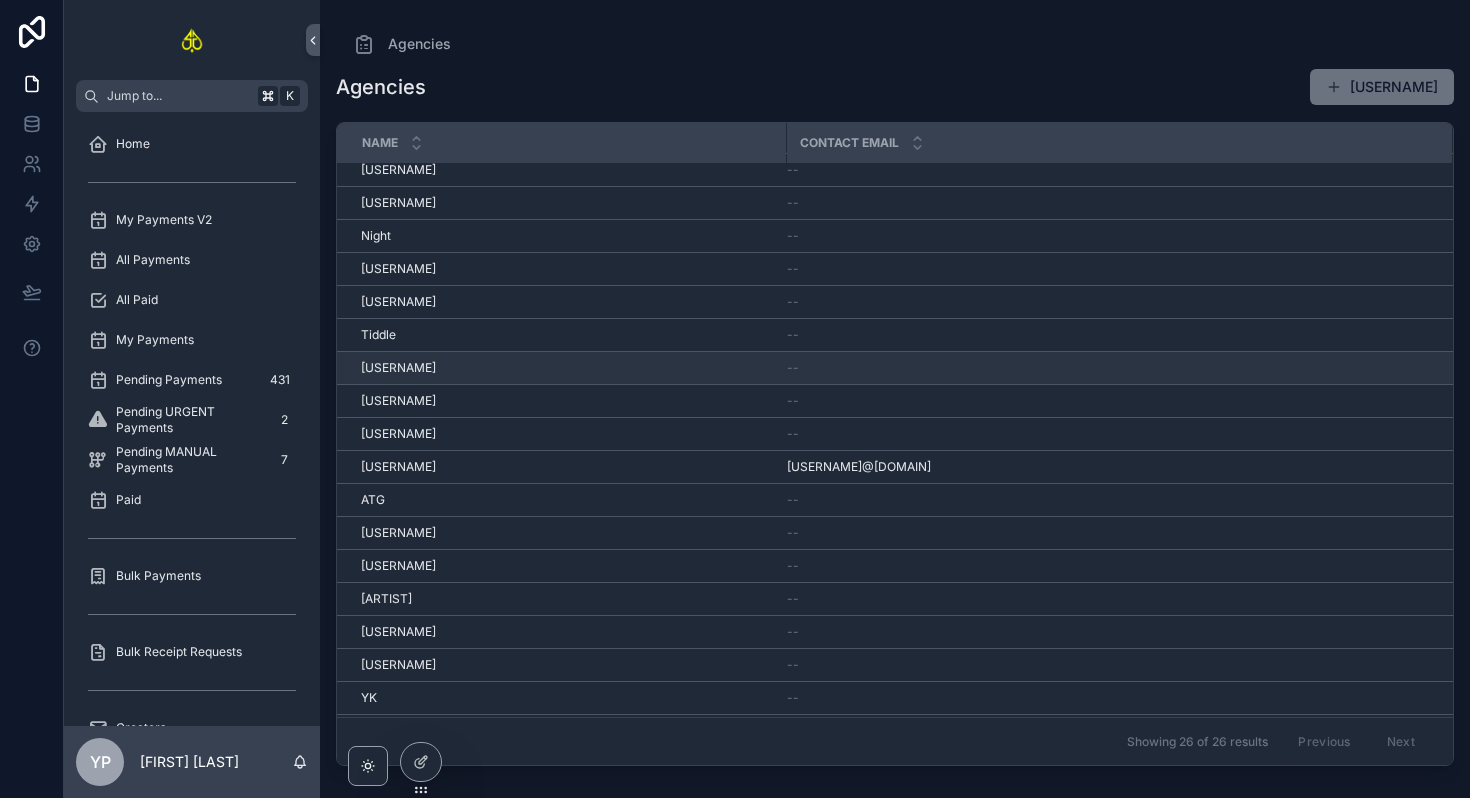 click on "[USERNAME] [USERNAME]" at bounding box center (567, 368) 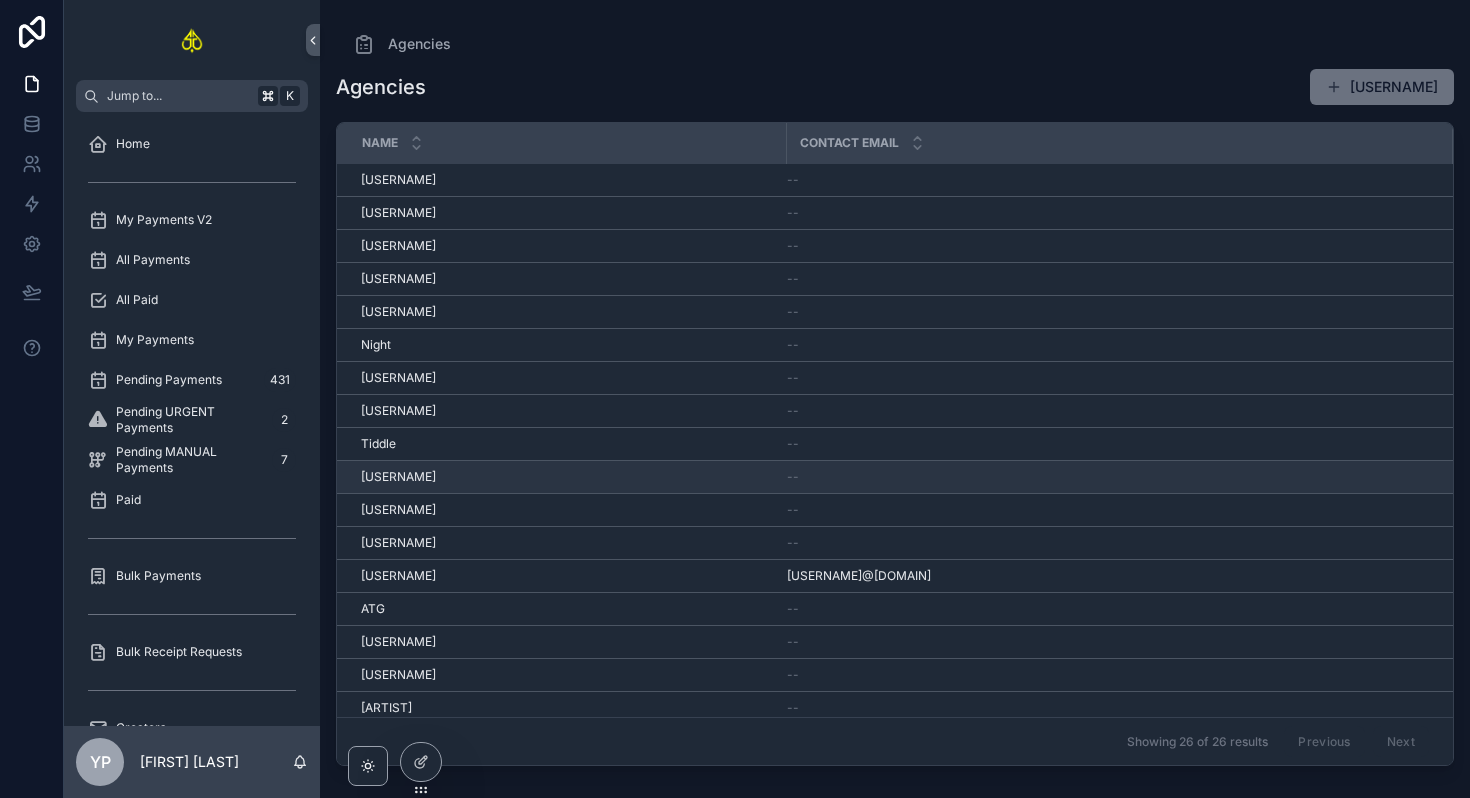 click on "[USERNAME] [USERNAME]" at bounding box center (567, 477) 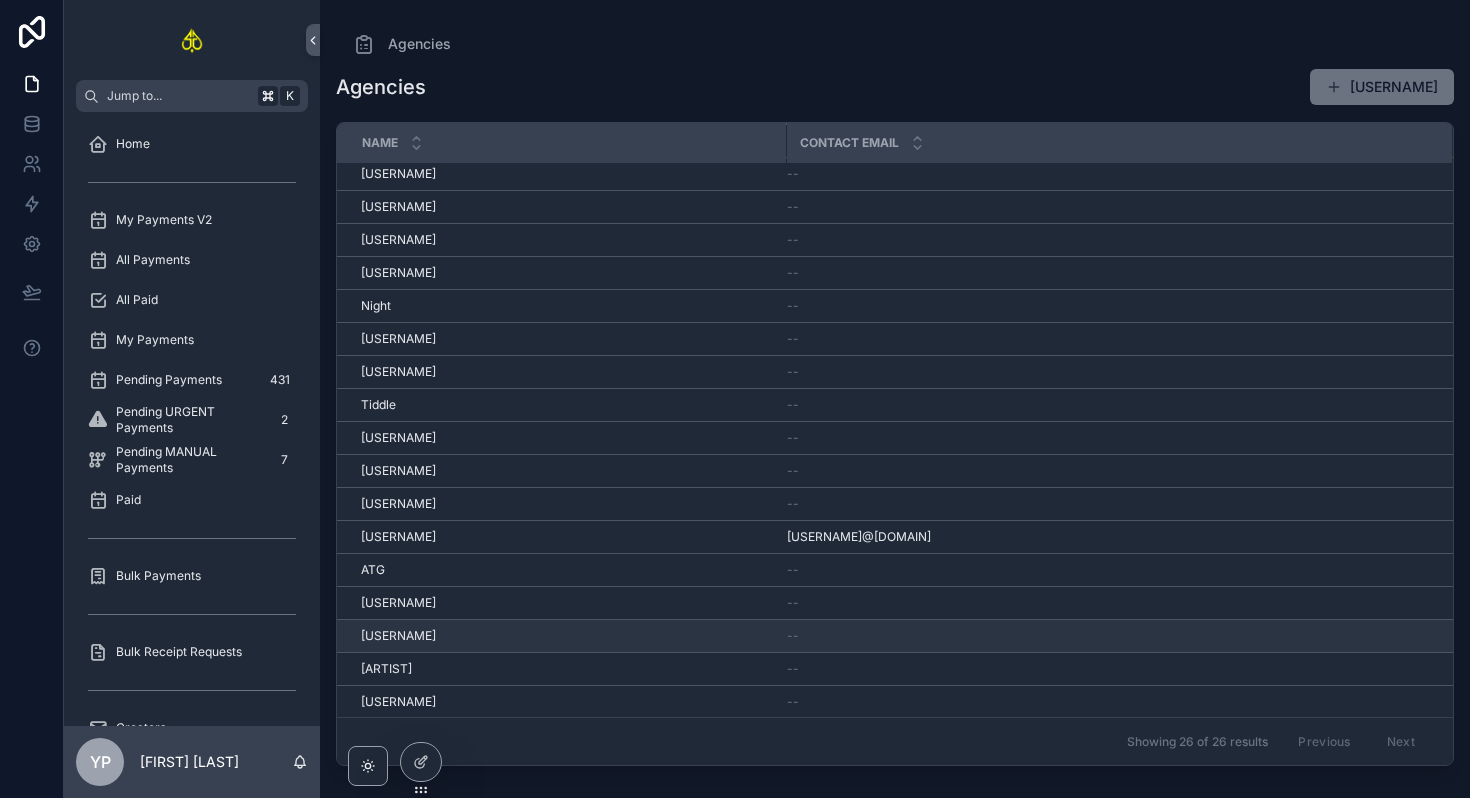 scroll, scrollTop: 7, scrollLeft: 0, axis: vertical 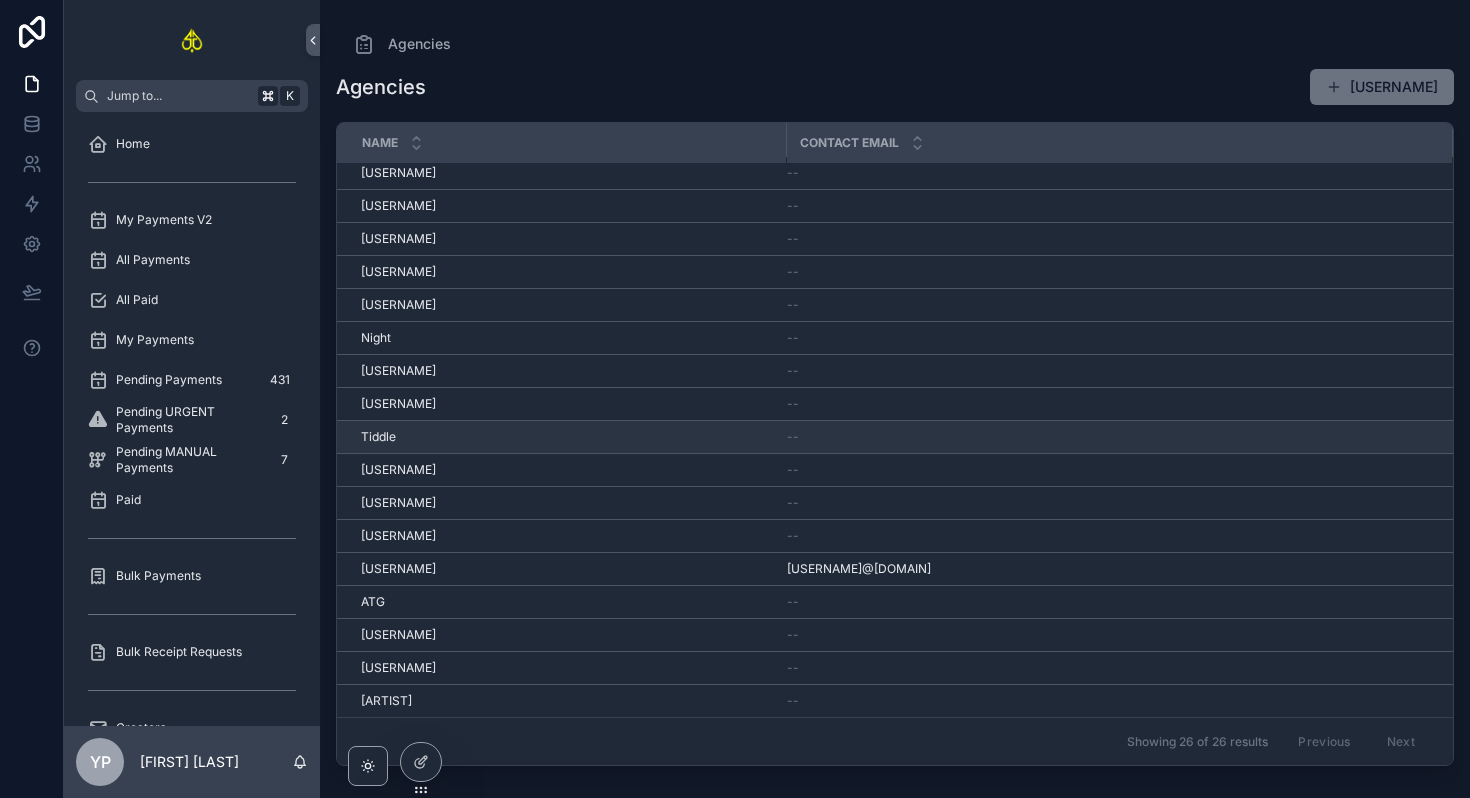 click on "[USERNAME] [USERNAME]" at bounding box center [567, 437] 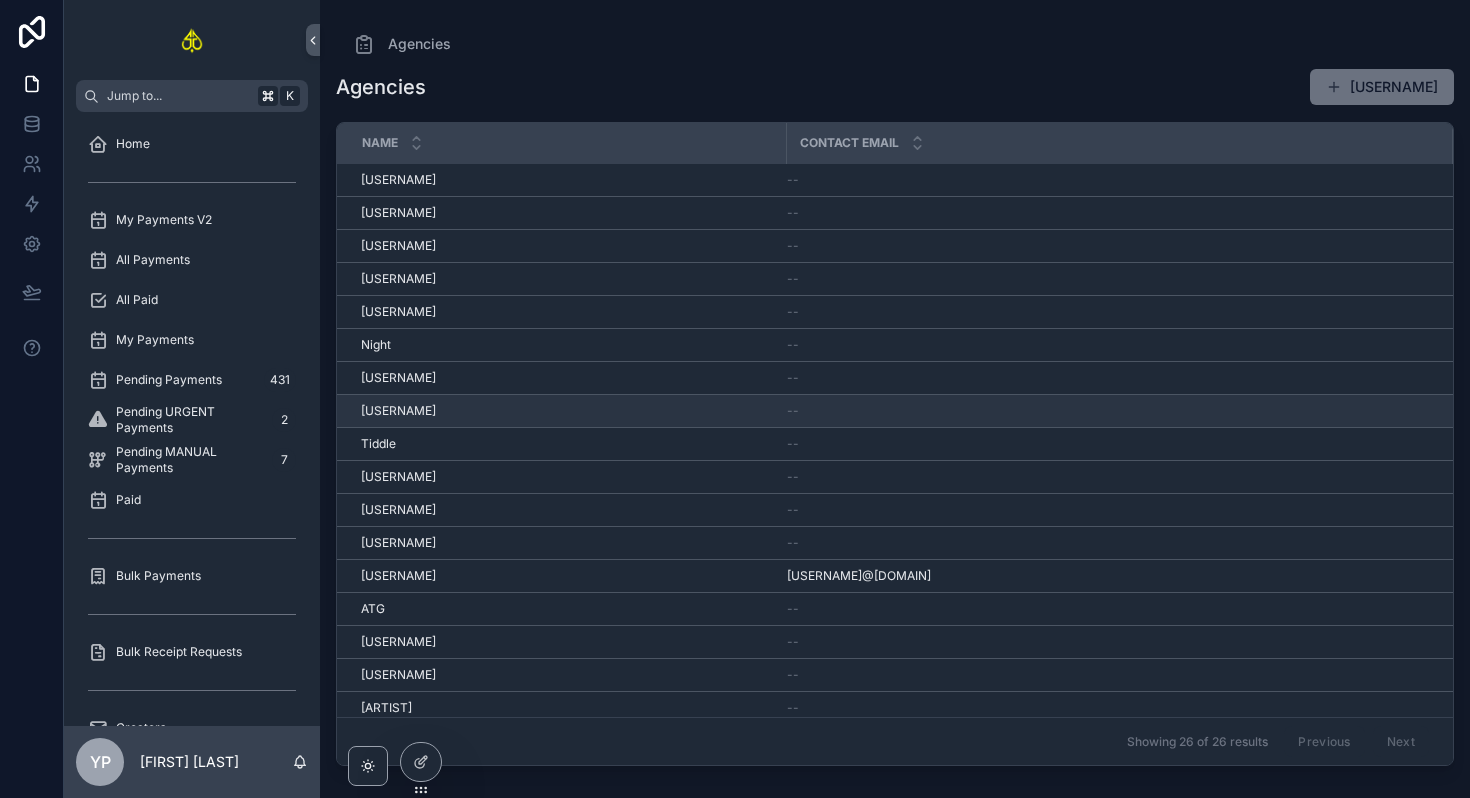 click on "[USERNAME] [USERNAME]" at bounding box center [567, 411] 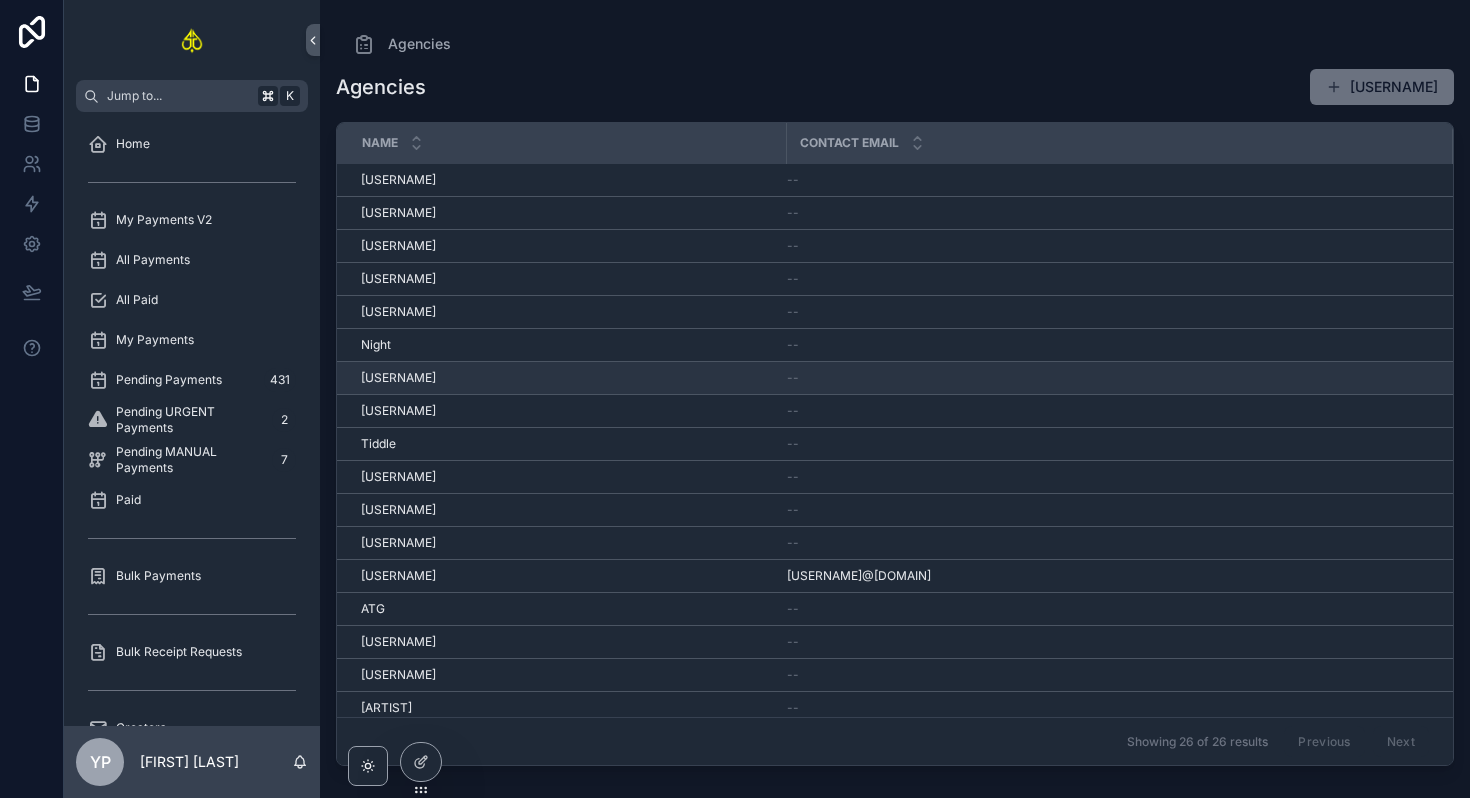 click on "[USERNAME] [USERNAME]" at bounding box center (567, 378) 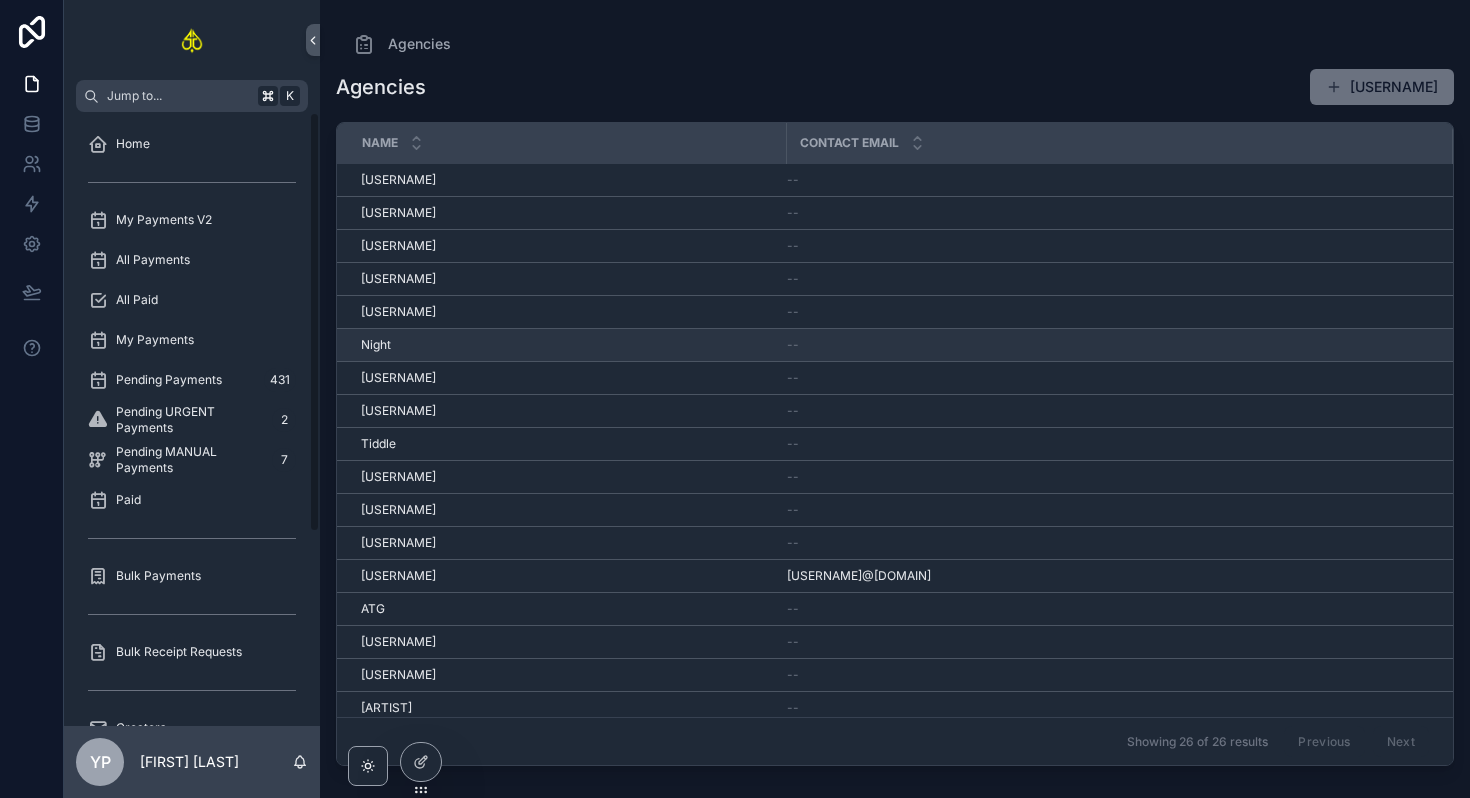 click on "[FIRST] [LAST]" at bounding box center (567, 345) 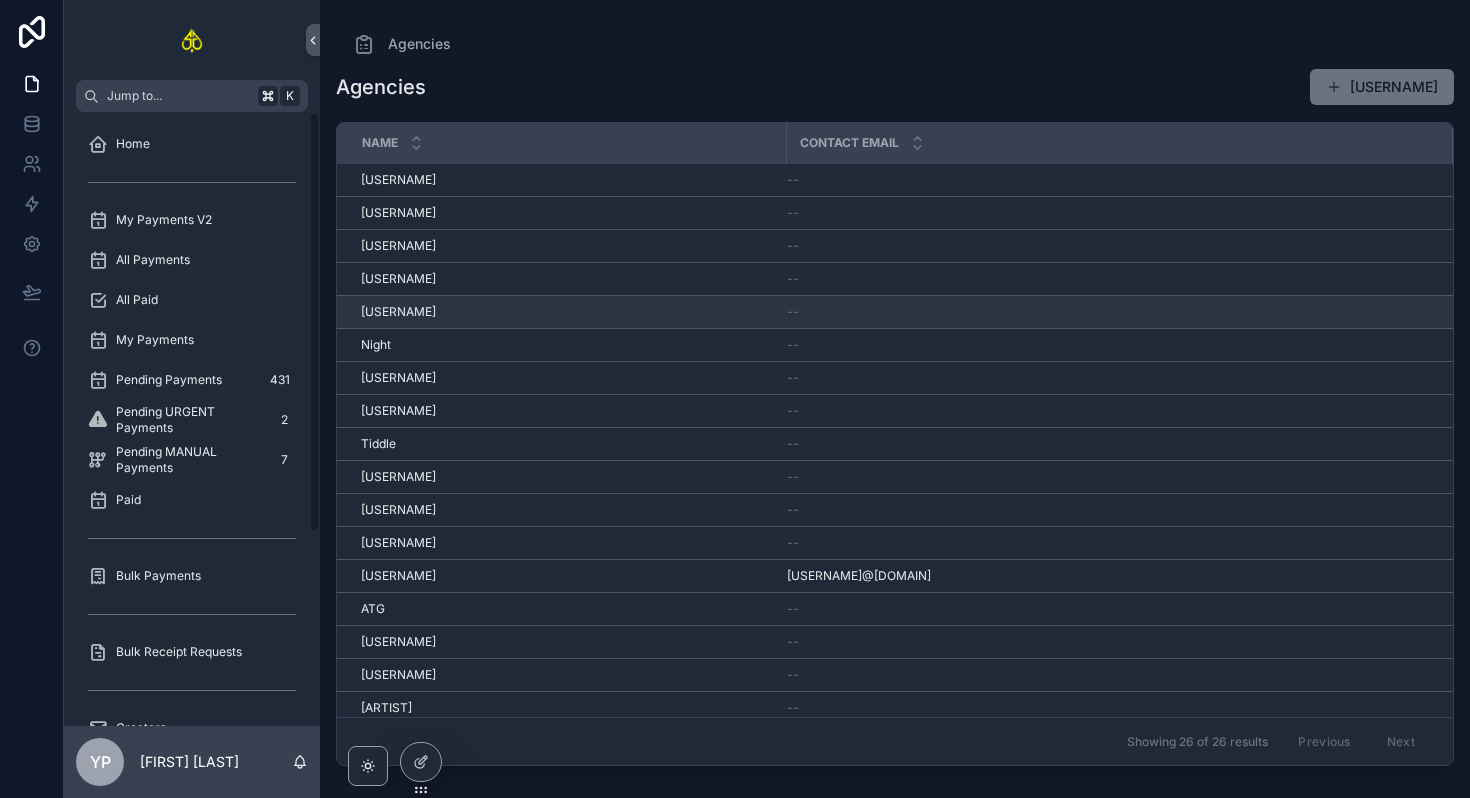 click on "[USERNAME] [USERNAME]" at bounding box center [567, 312] 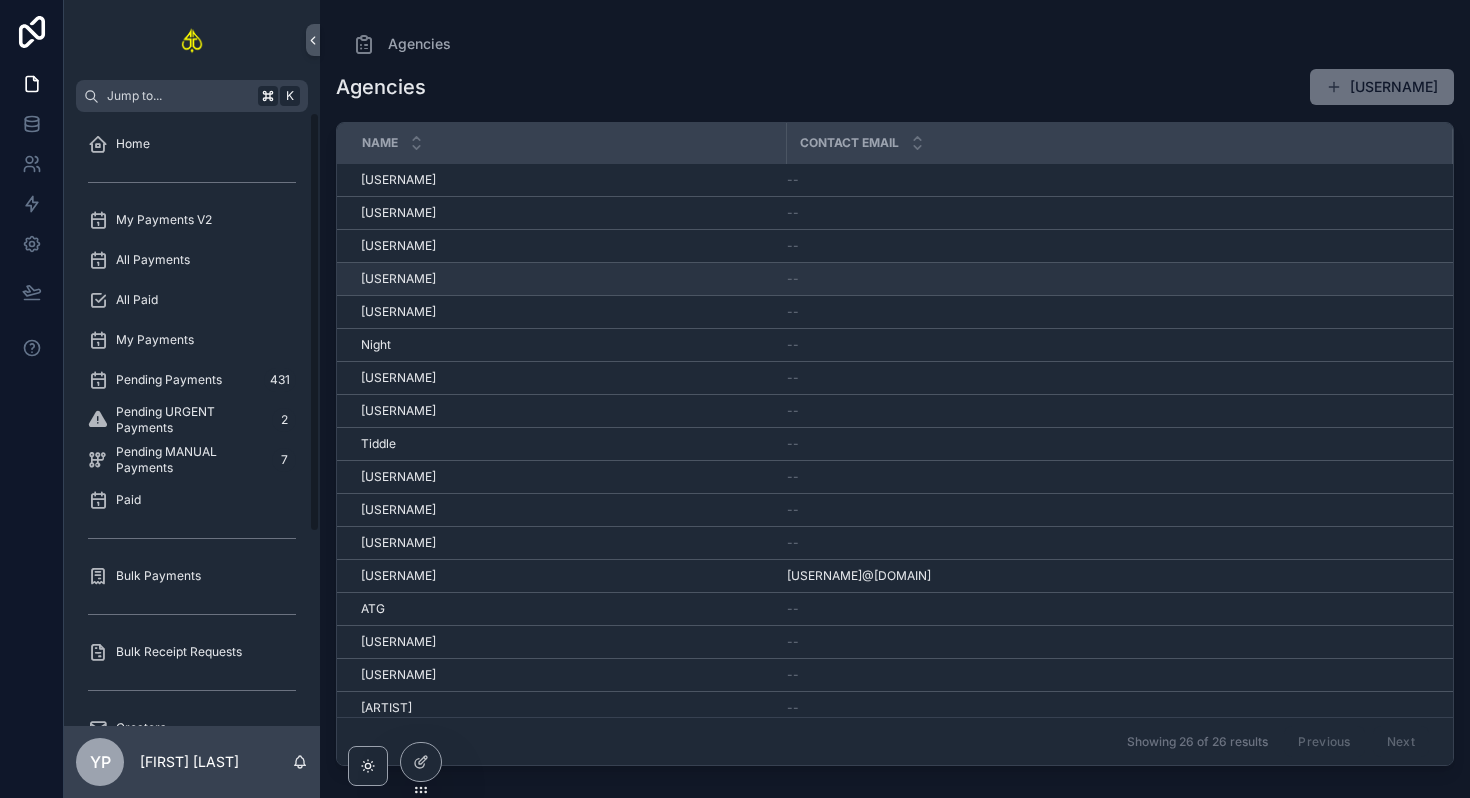 click on "[USERNAME] [USERNAME]" at bounding box center [567, 279] 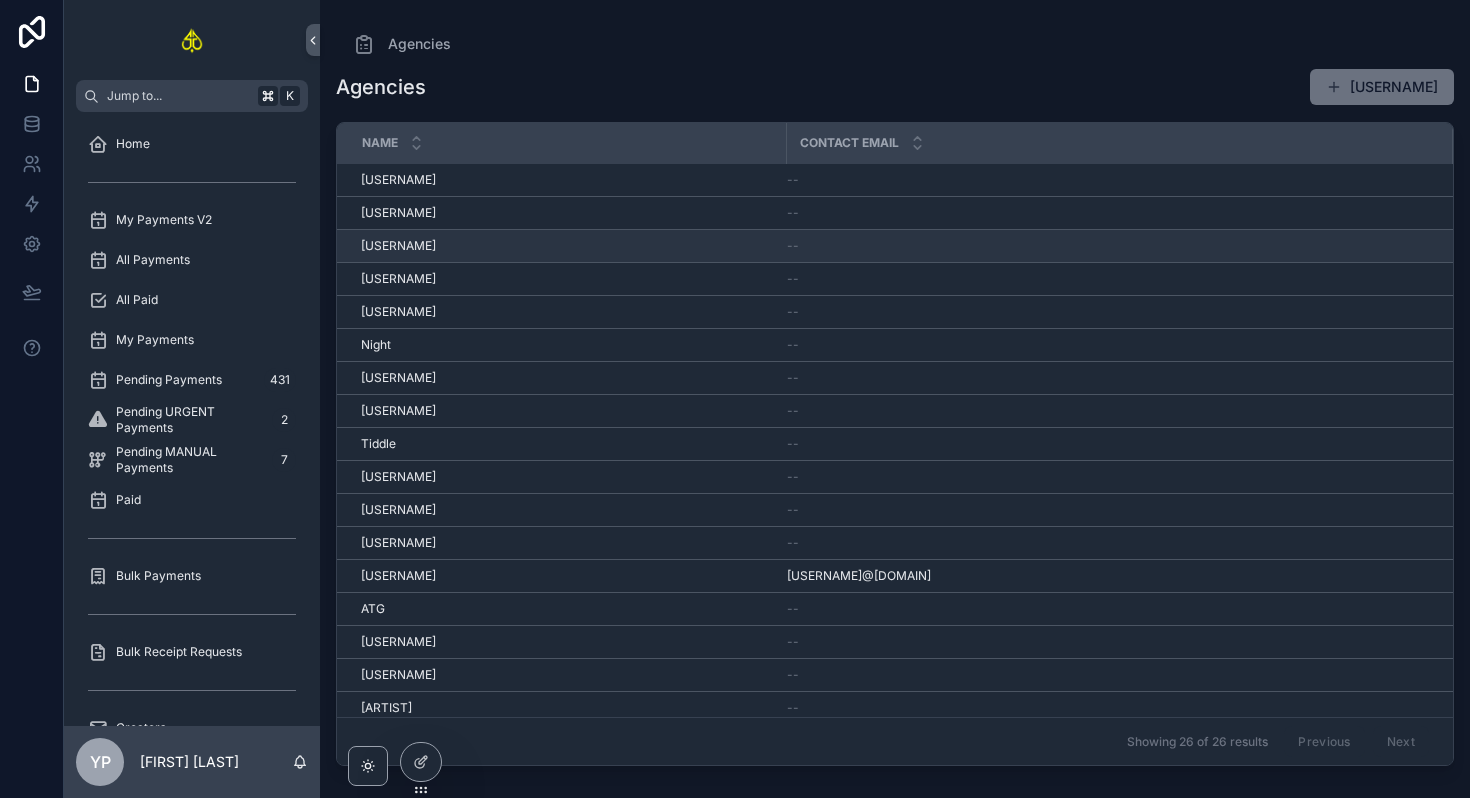 click on "[FIRST] [LAST]" at bounding box center [561, 246] 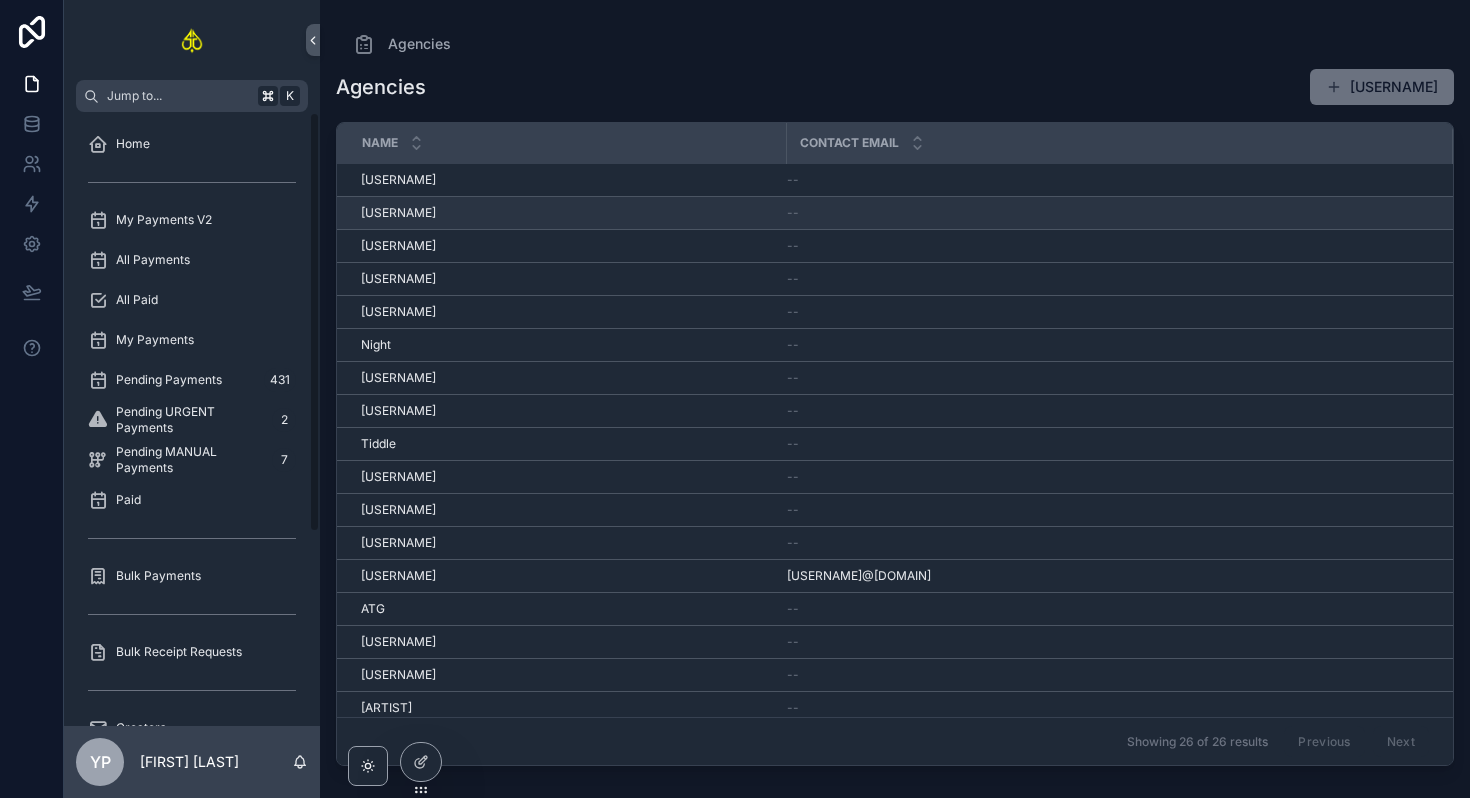 click on "[FIRST] [LAST]" at bounding box center [567, 213] 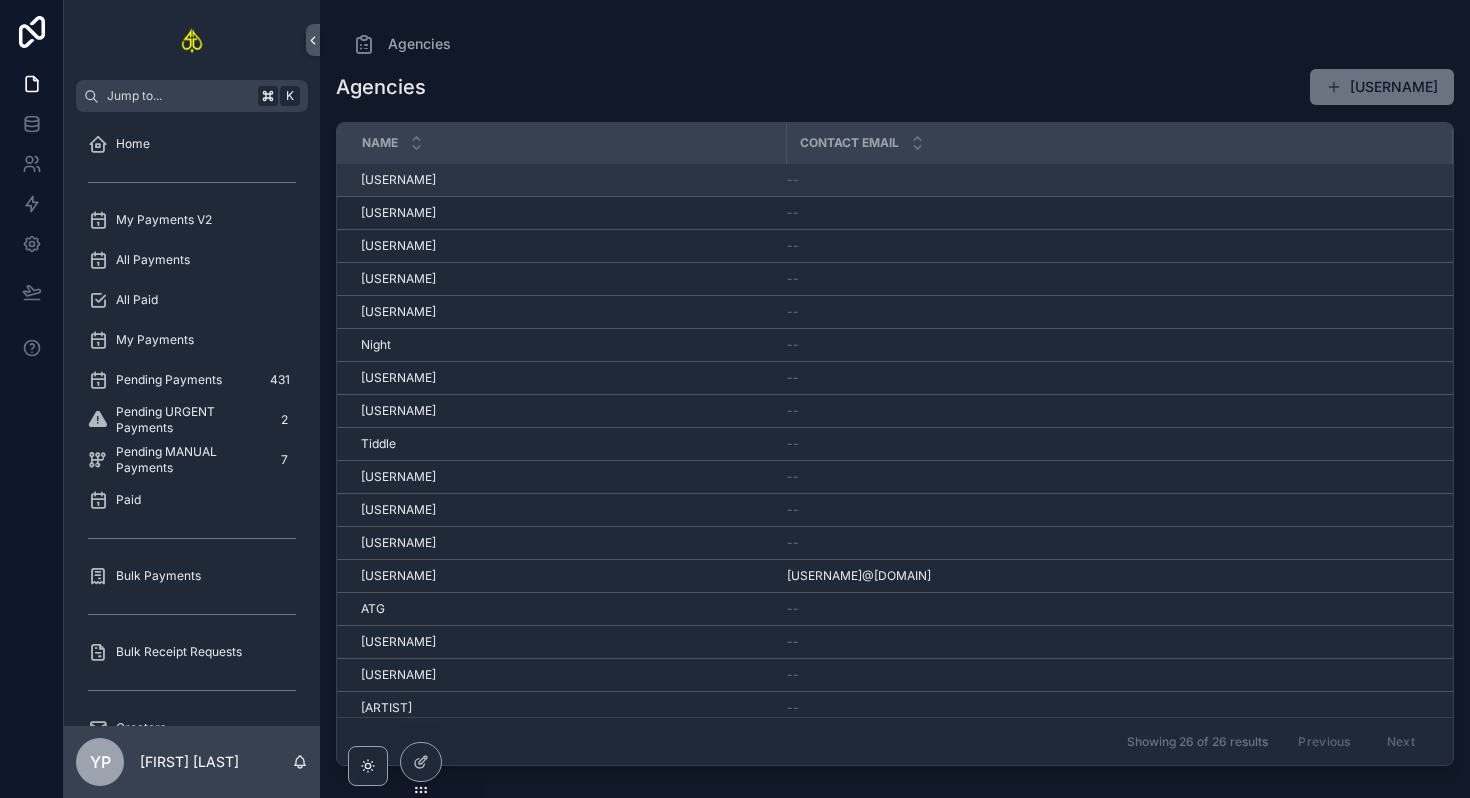 click on "Clementine Clementine" at bounding box center (567, 180) 